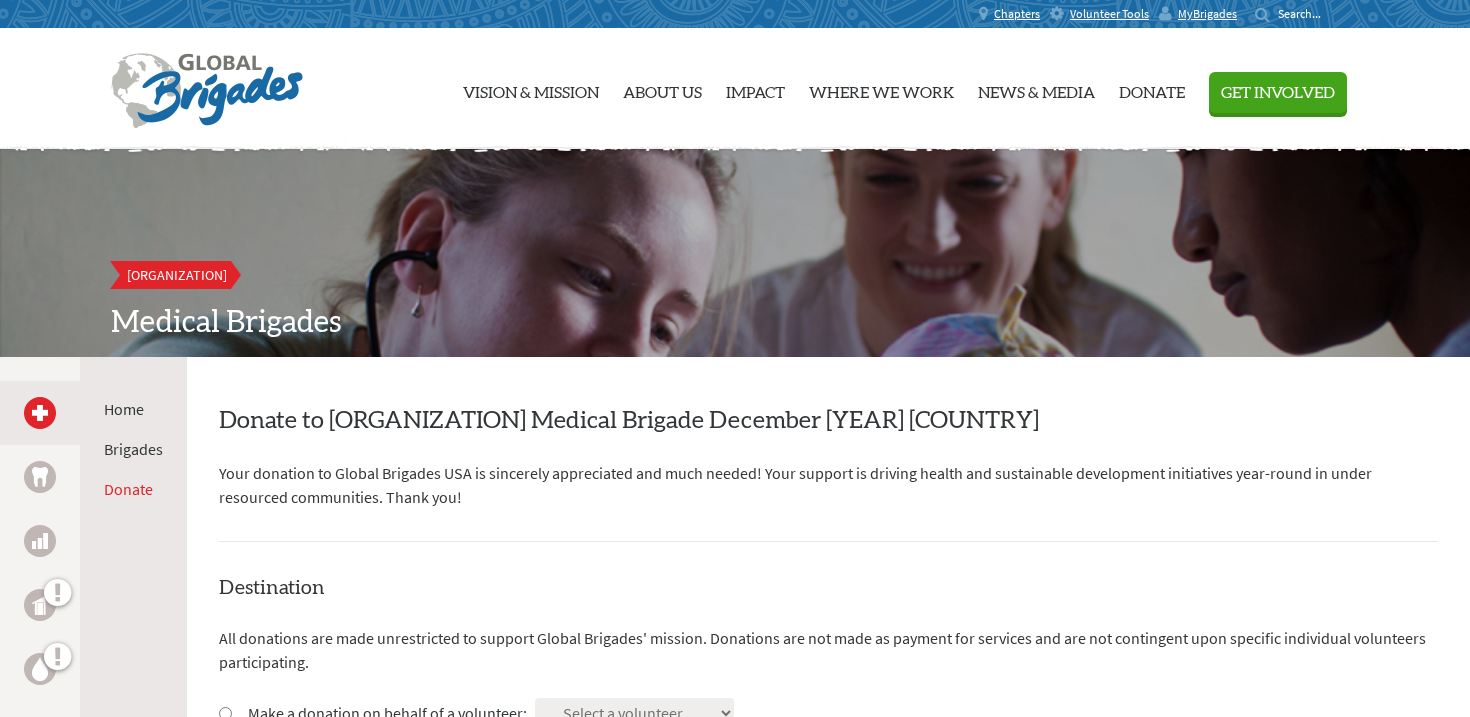 scroll, scrollTop: 0, scrollLeft: 0, axis: both 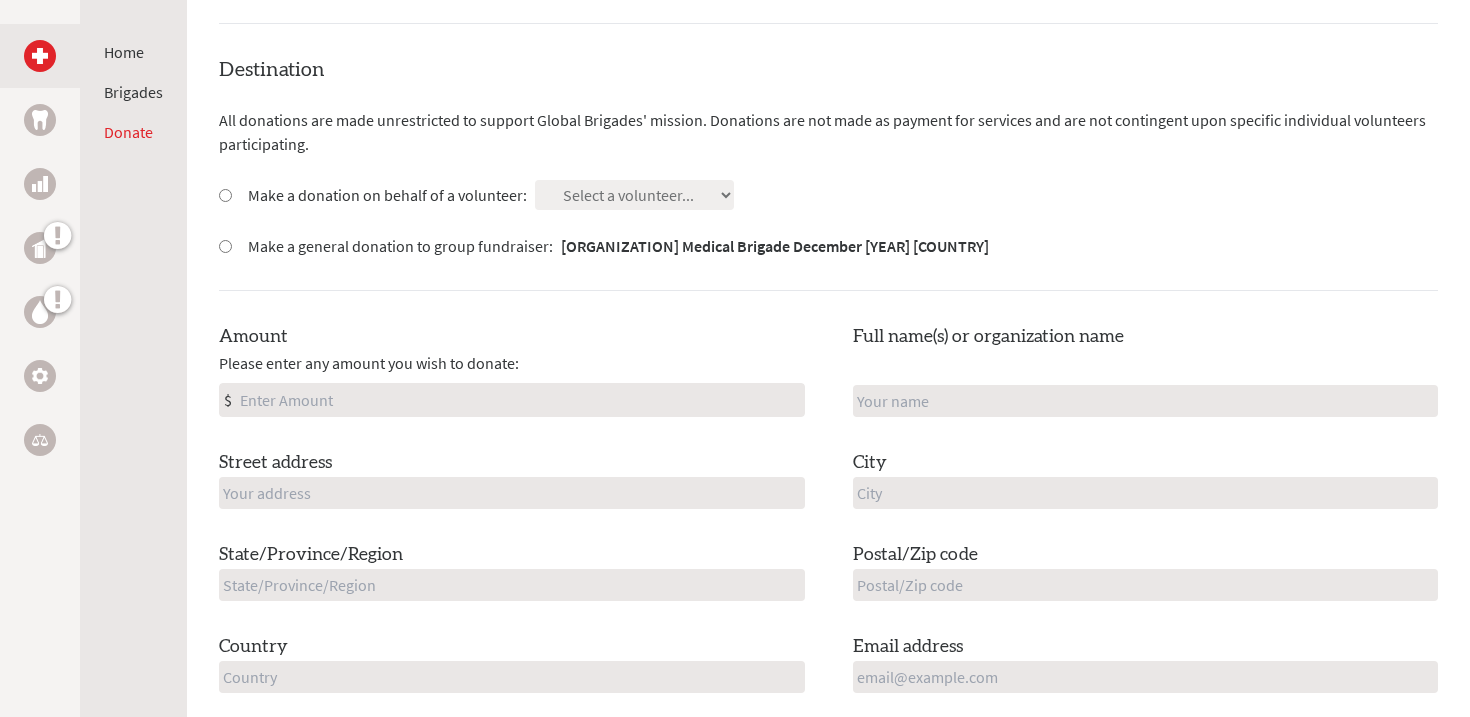 click on "Destination
All donations are made unrestricted to support Global Brigades' mission.
Donations are not made as payment for services and are not contingent upon specific individual volunteers participating.
Make a donation on behalf of a volunteer:
Select a volunteer...
[FIRST] [LAST]
[FIRST] [LAST]
[FIRST] [LAST]
$" at bounding box center (828, 391) 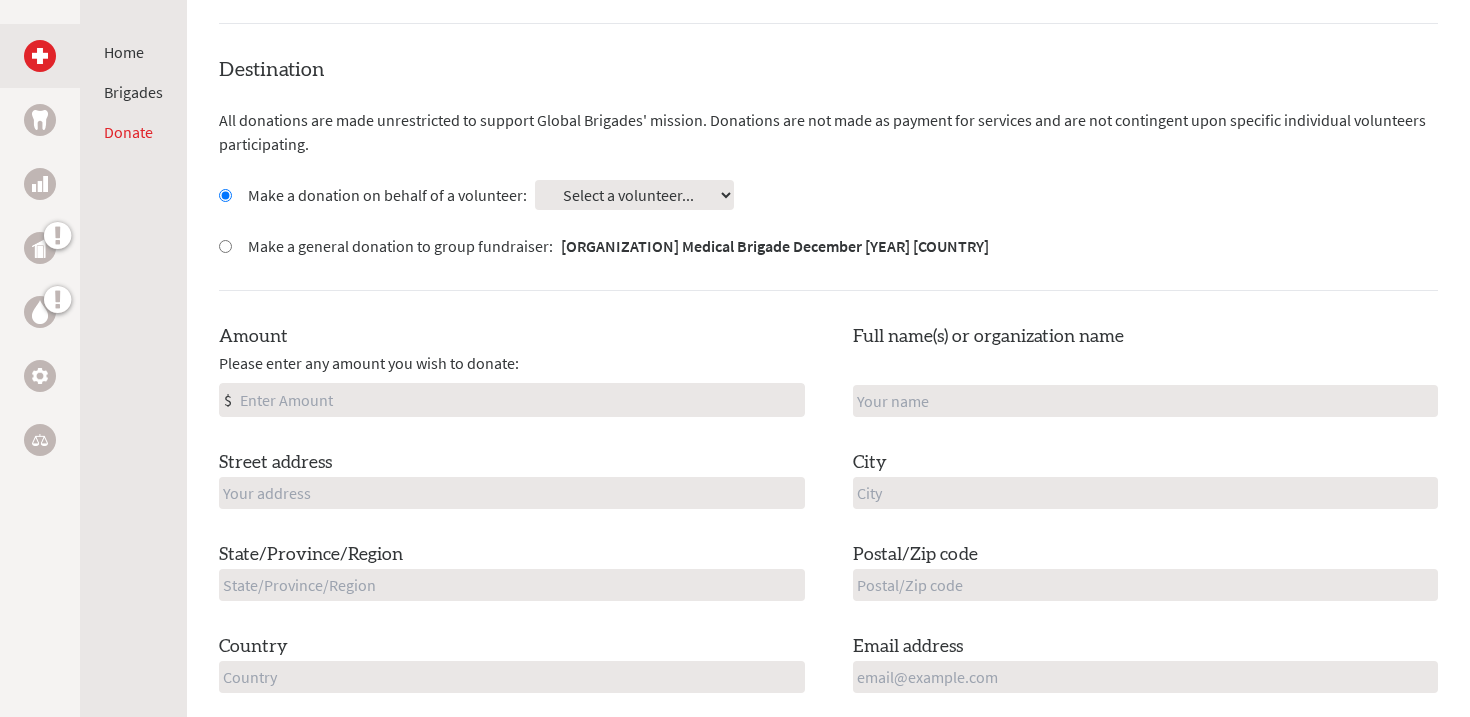 click on "Destination
All donations are made unrestricted to support Global Brigades' mission.
Donations are not made as payment for services and are not contingent upon specific individual volunteers participating.
Make a donation on behalf of a volunteer:
Select a volunteer...
[FIRST] [LAST]
[FIRST] [LAST]
[FIRST] [LAST]
$" at bounding box center (828, 391) 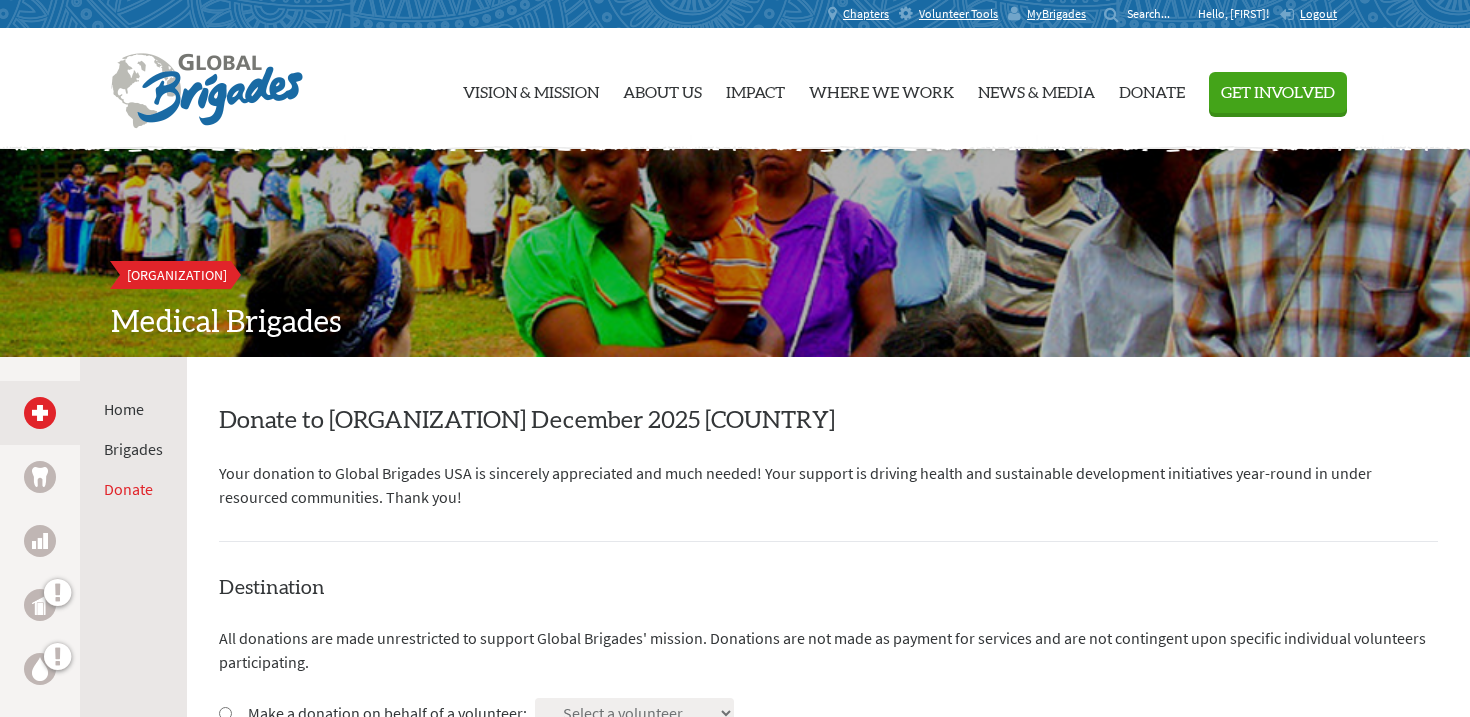 scroll, scrollTop: 0, scrollLeft: 0, axis: both 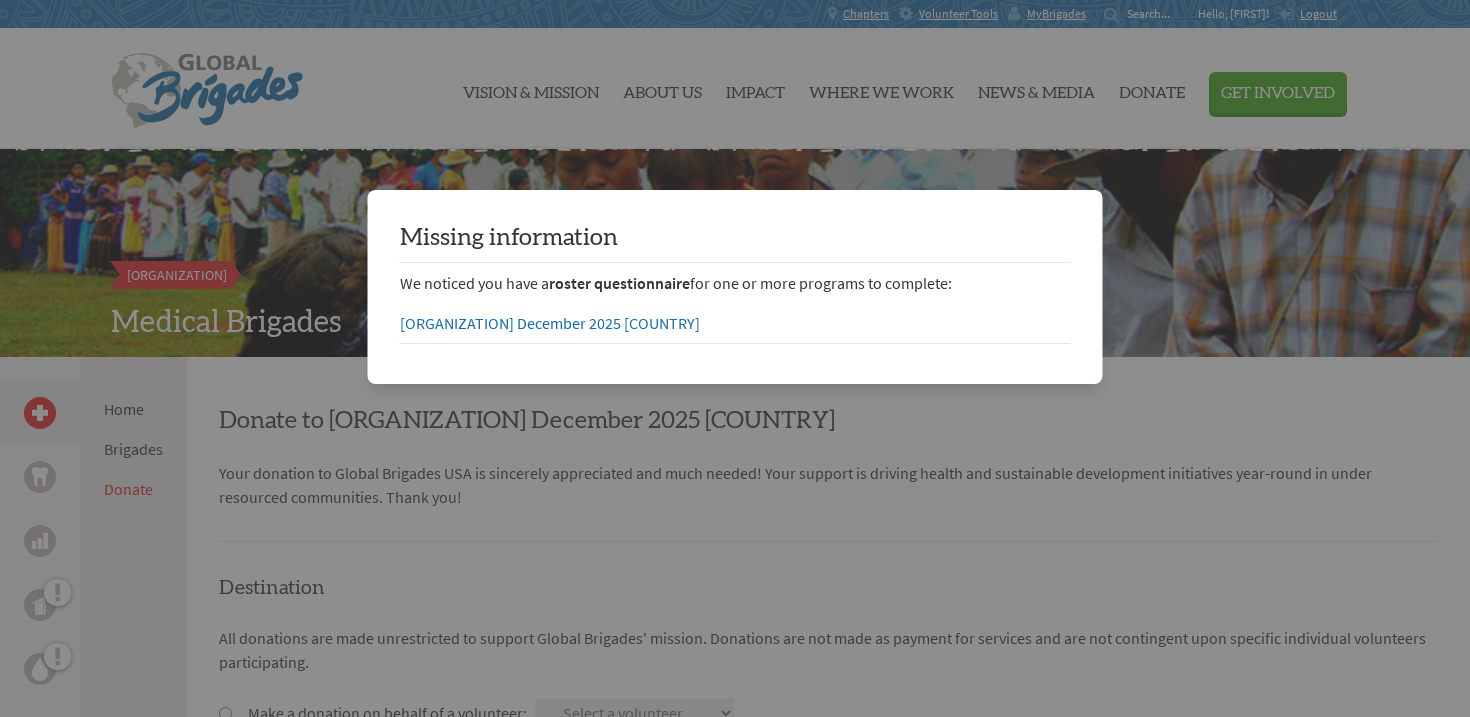 click at bounding box center [735, 1650] 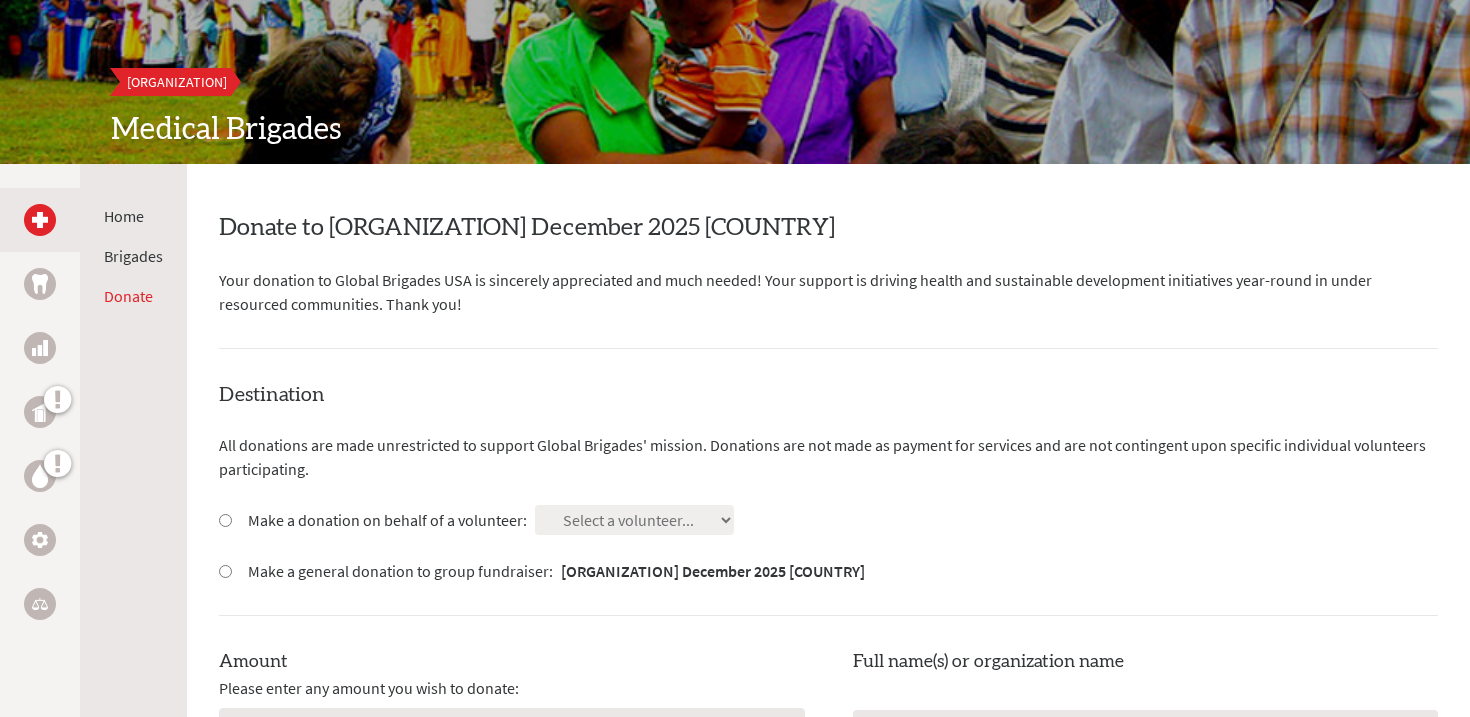 scroll, scrollTop: 194, scrollLeft: 0, axis: vertical 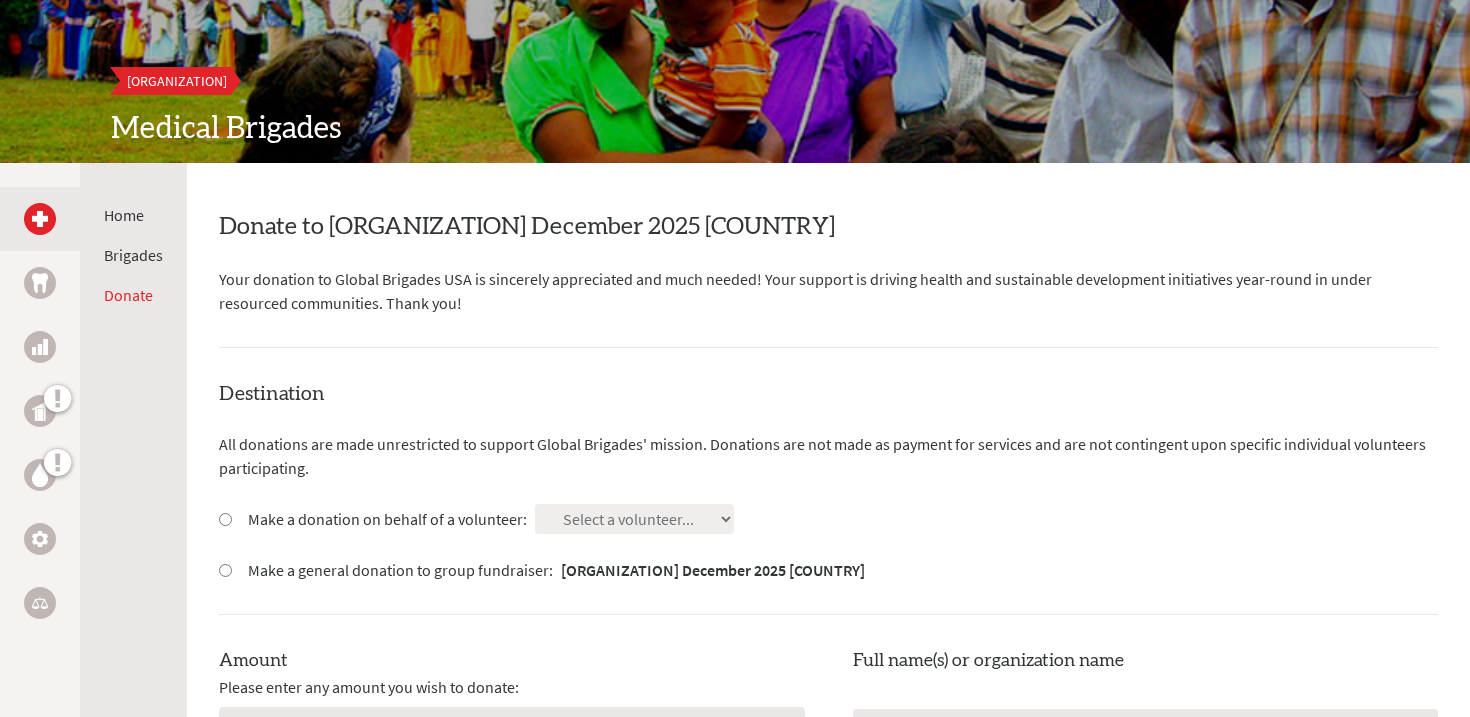 click on "Make a donation on behalf of a volunteer:
Select a volunteer...
[FIRST] [LAST]
[FIRST] [LAST]
[FIRST] [LAST]
[FIRST] [LAST]
[FIRST] [LAST]
[FIRST] [LAST]" at bounding box center [828, 519] 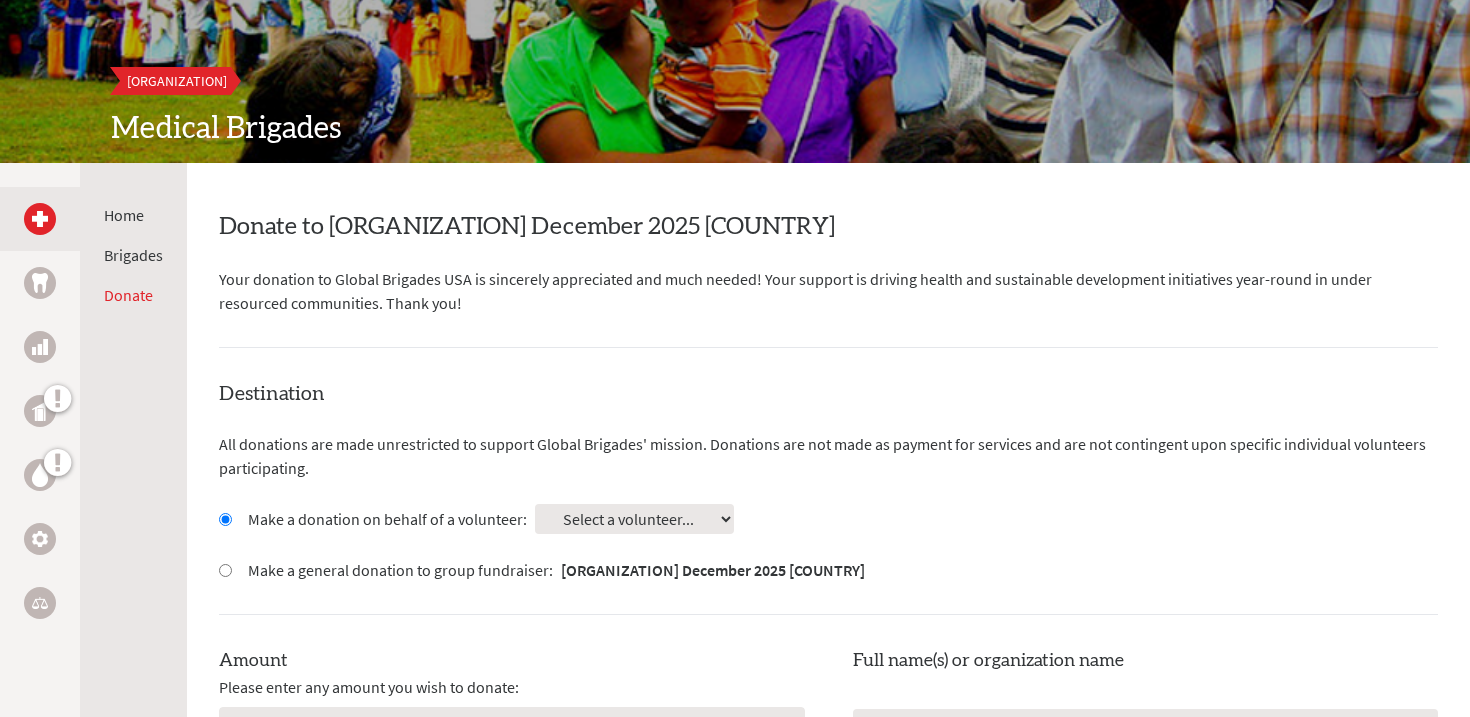 click on "Destination
All donations are made unrestricted to support Global Brigades' mission.
Donations are not made as payment for services and are not contingent upon specific individual volunteers participating.
Make a donation on behalf of a volunteer:
Select a volunteer...
Ali Blackburn
Anna Rod
Caroline Lunney
$" at bounding box center (828, 715) 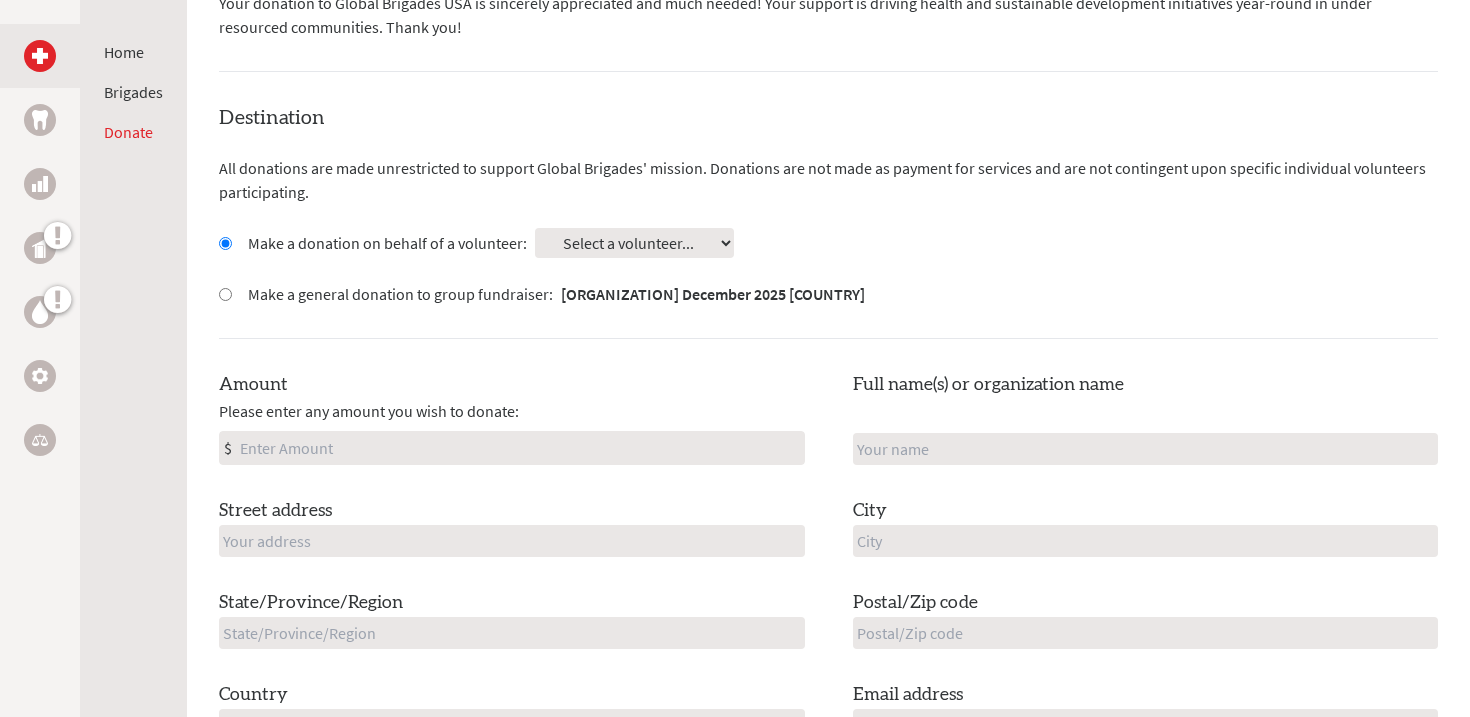 scroll, scrollTop: 478, scrollLeft: 0, axis: vertical 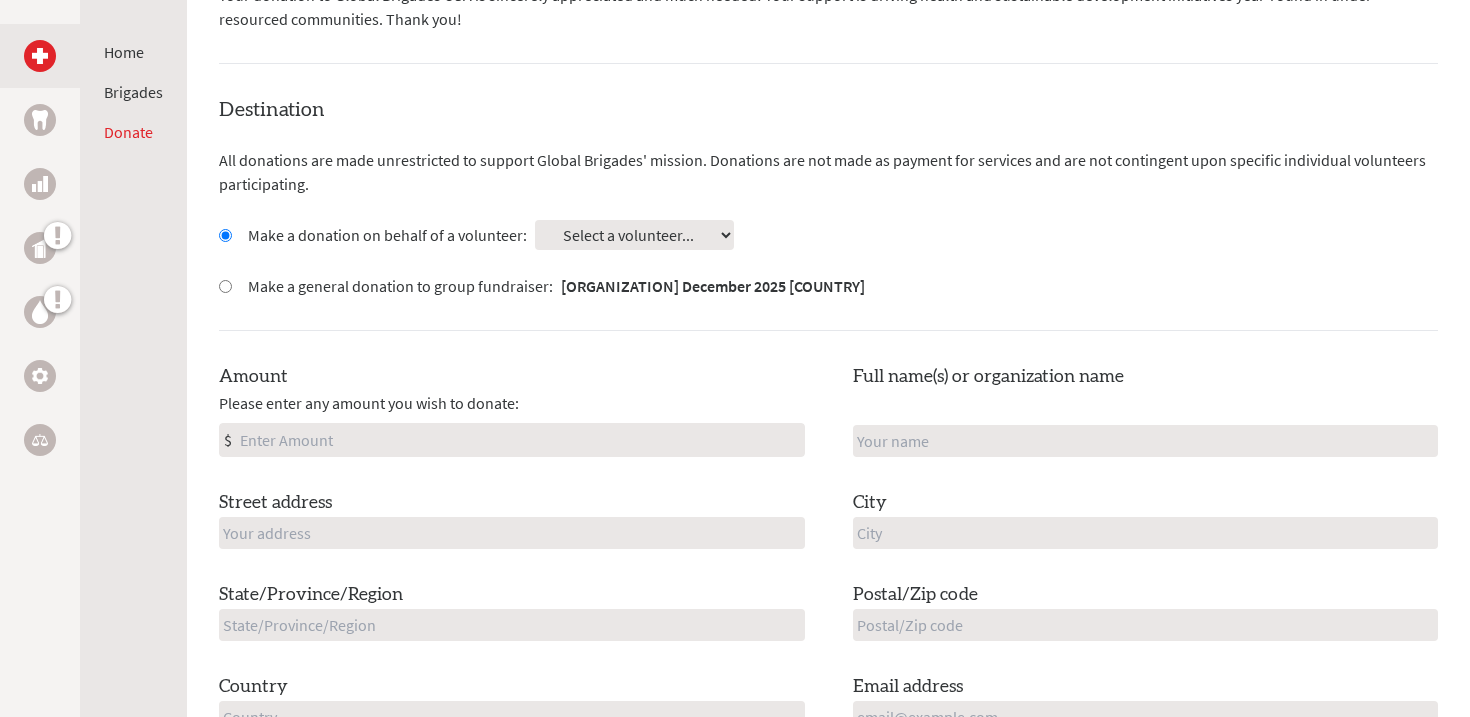 click on "Amount" at bounding box center [520, 440] 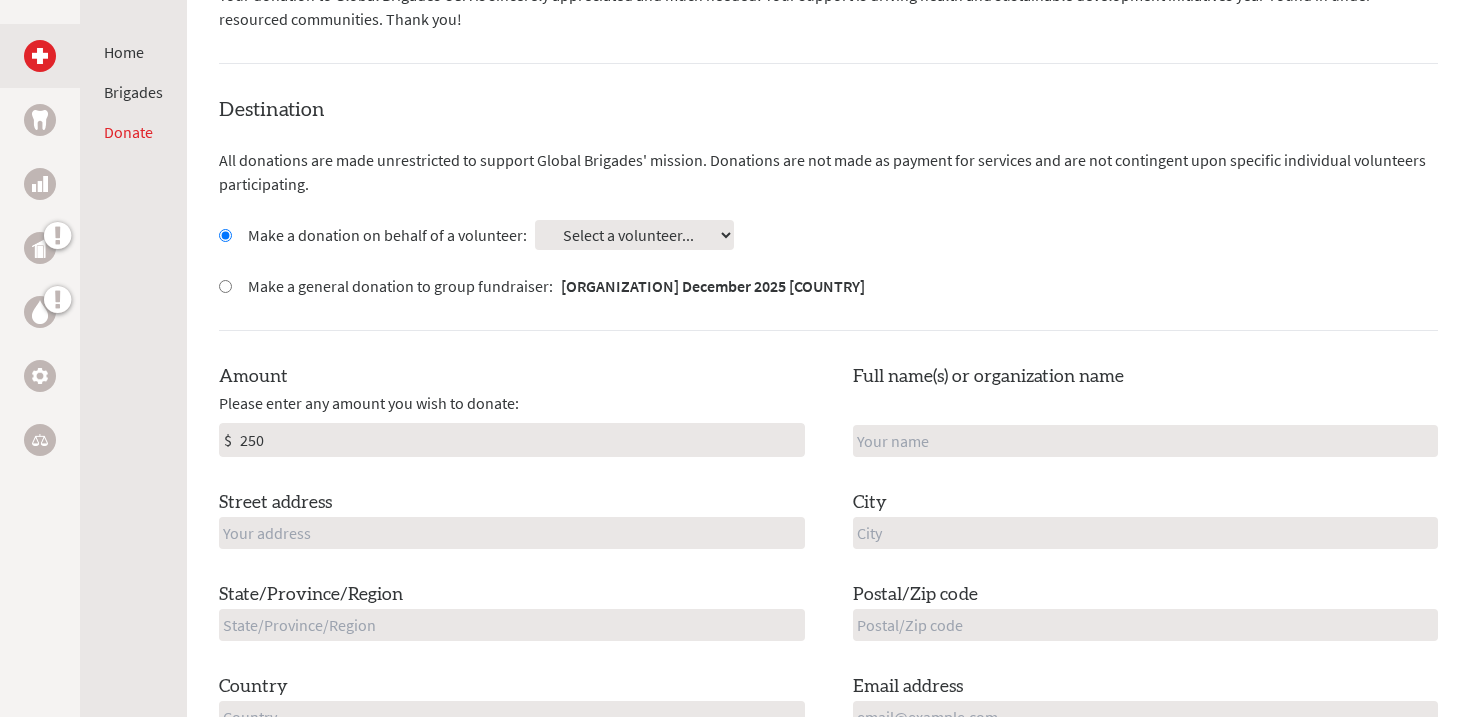 type on "250" 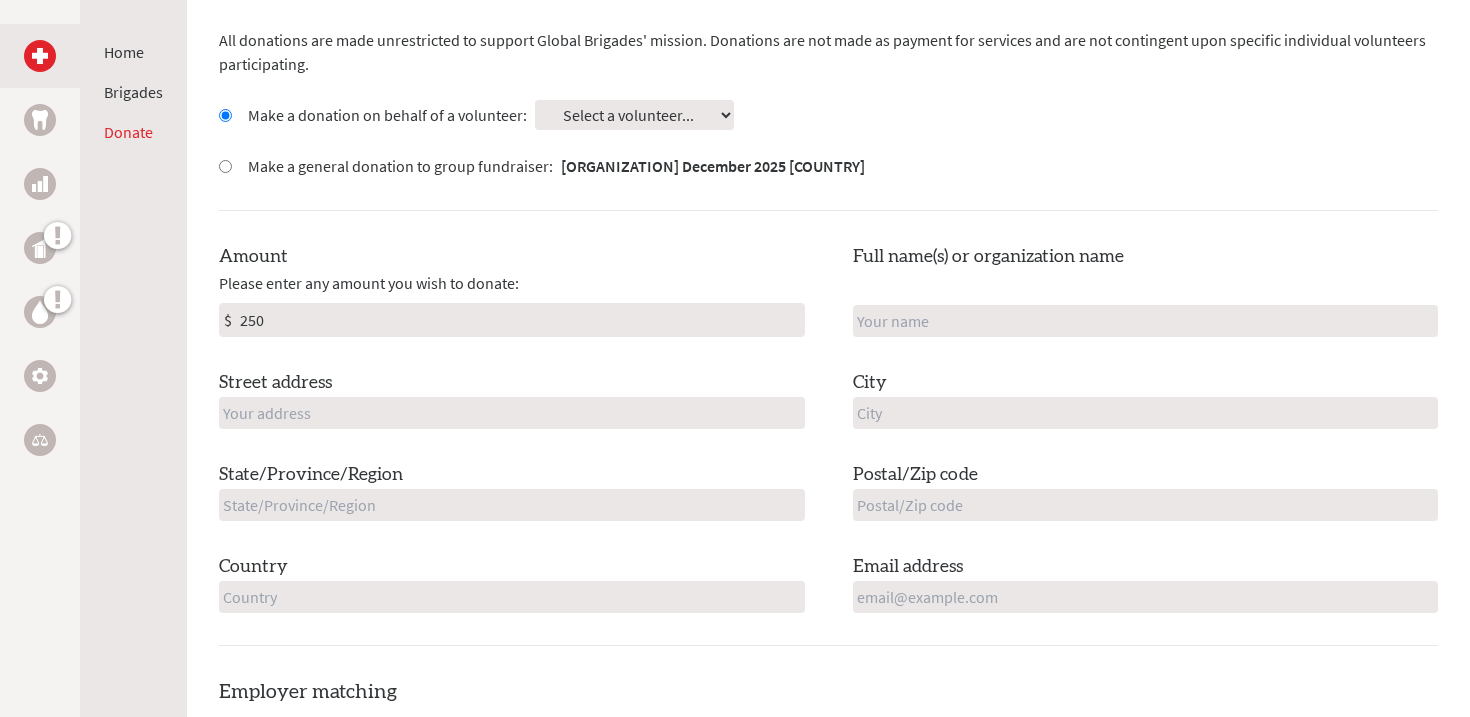 scroll, scrollTop: 604, scrollLeft: 0, axis: vertical 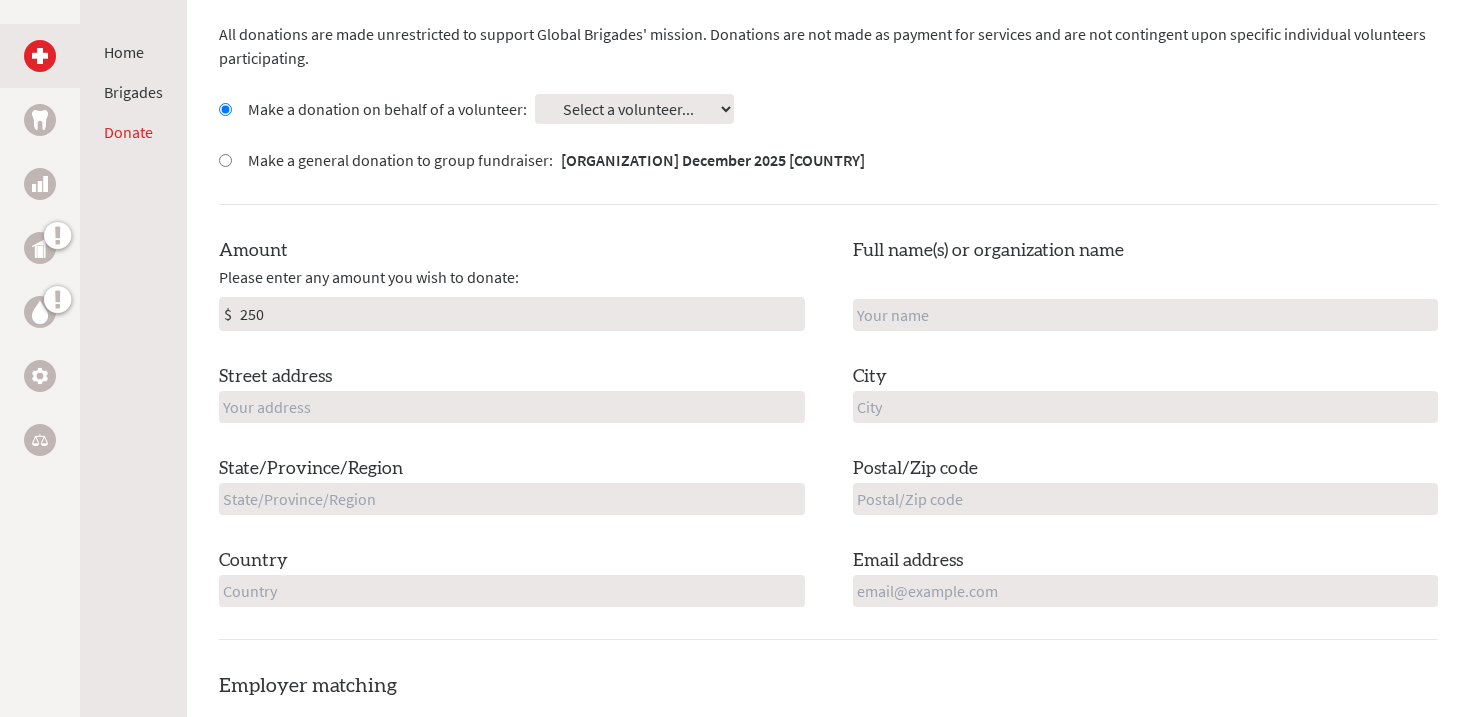 click at bounding box center (512, 407) 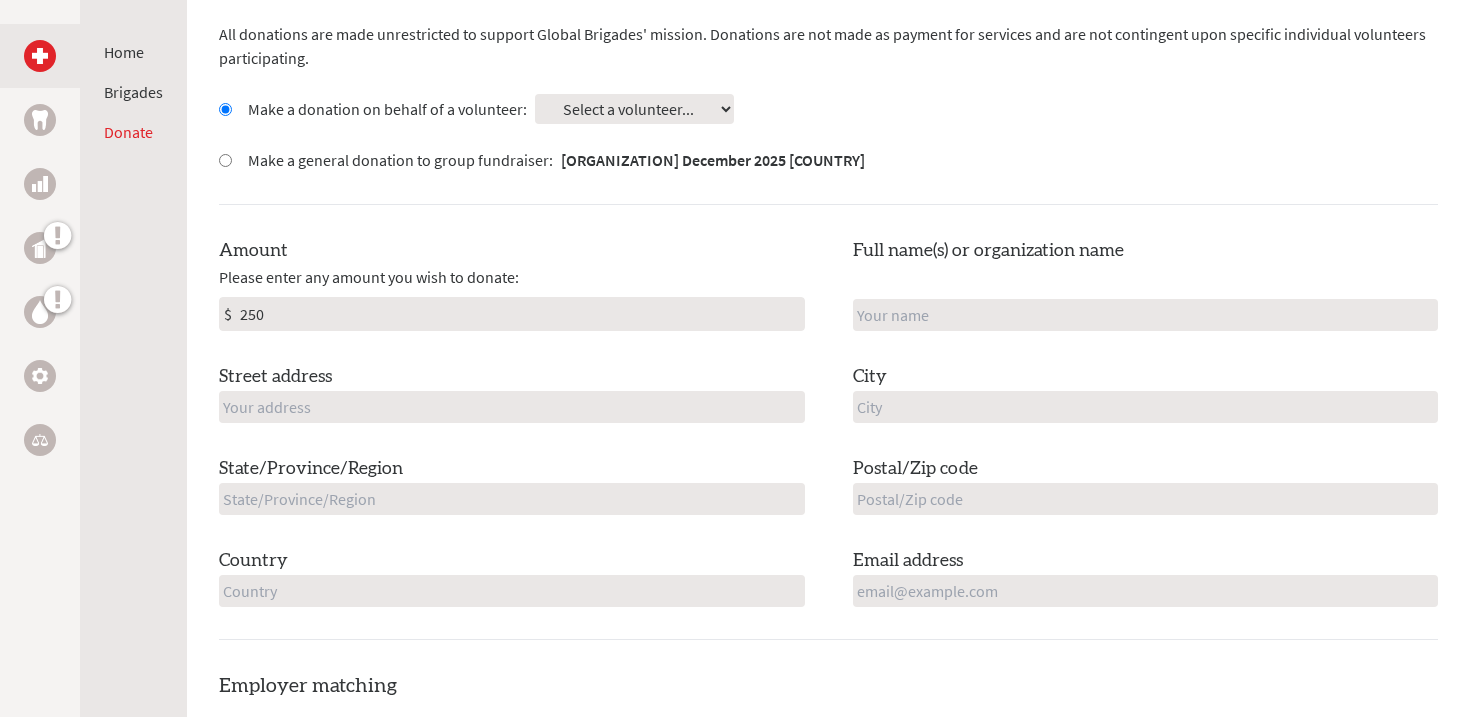 type on "8822 Whisper Gate" 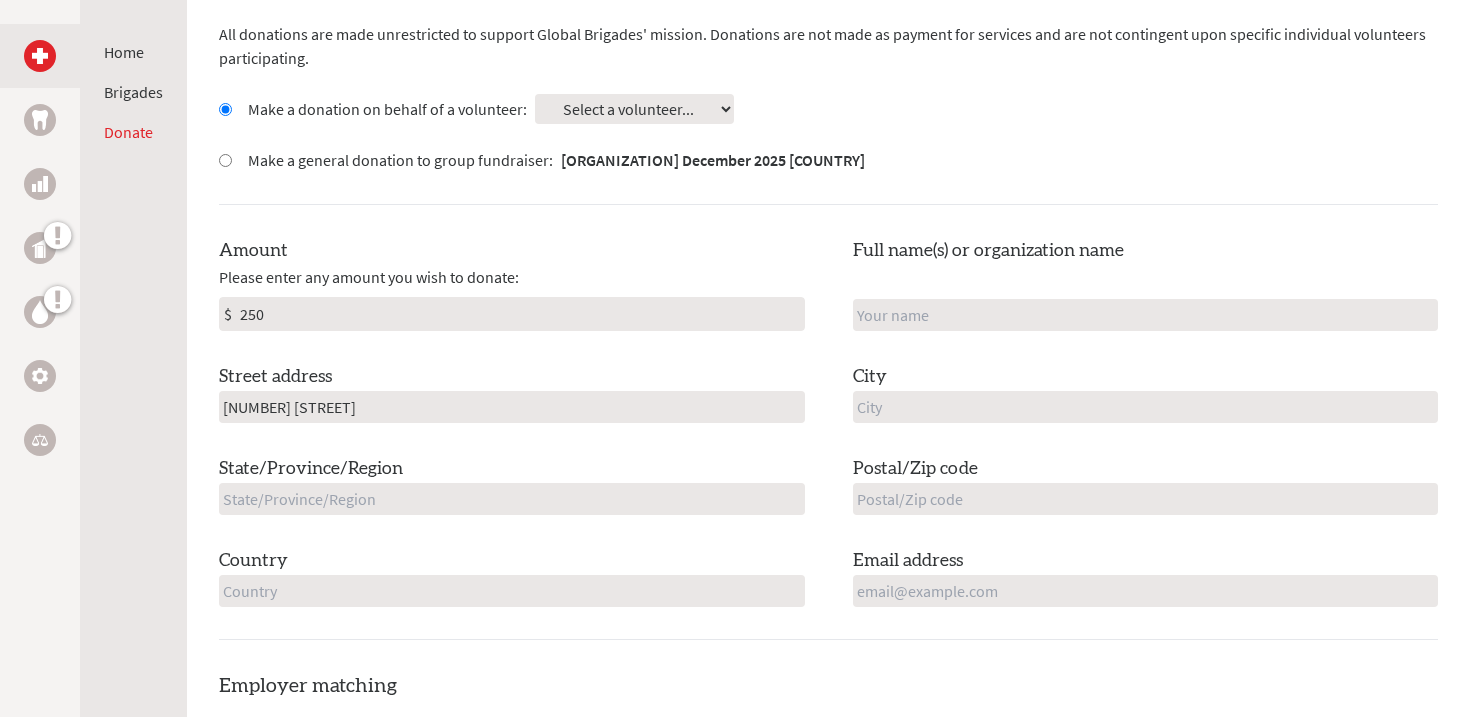 type on "[FIRST] [LAST]" 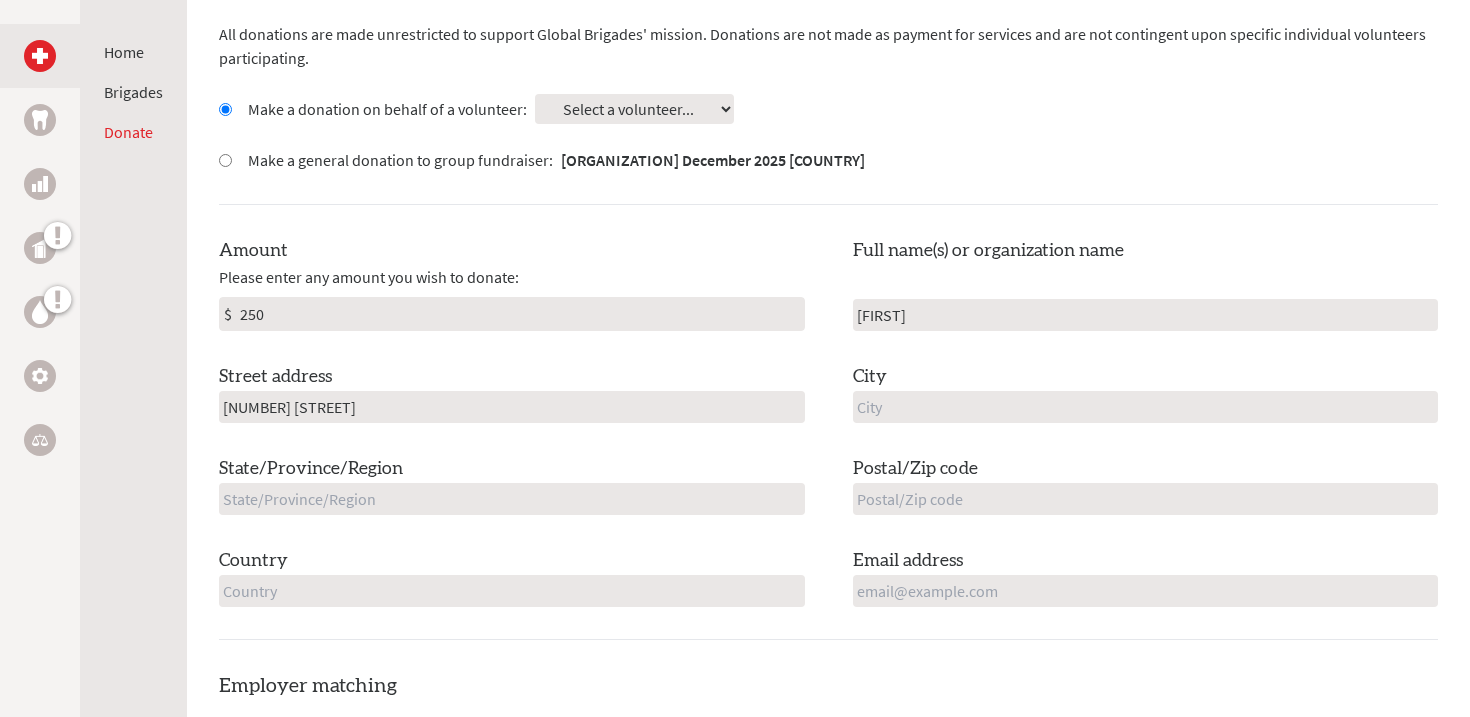 type on "Boerne" 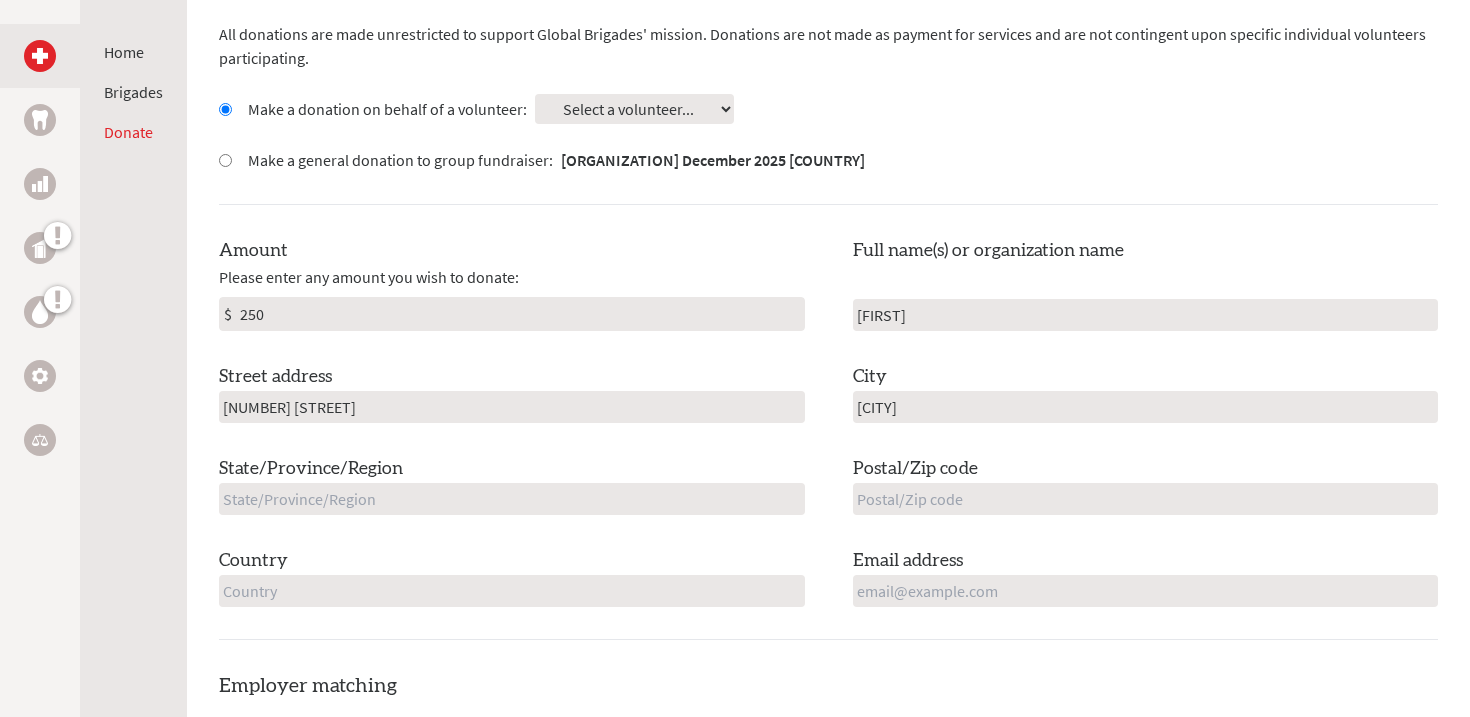 type on "TX" 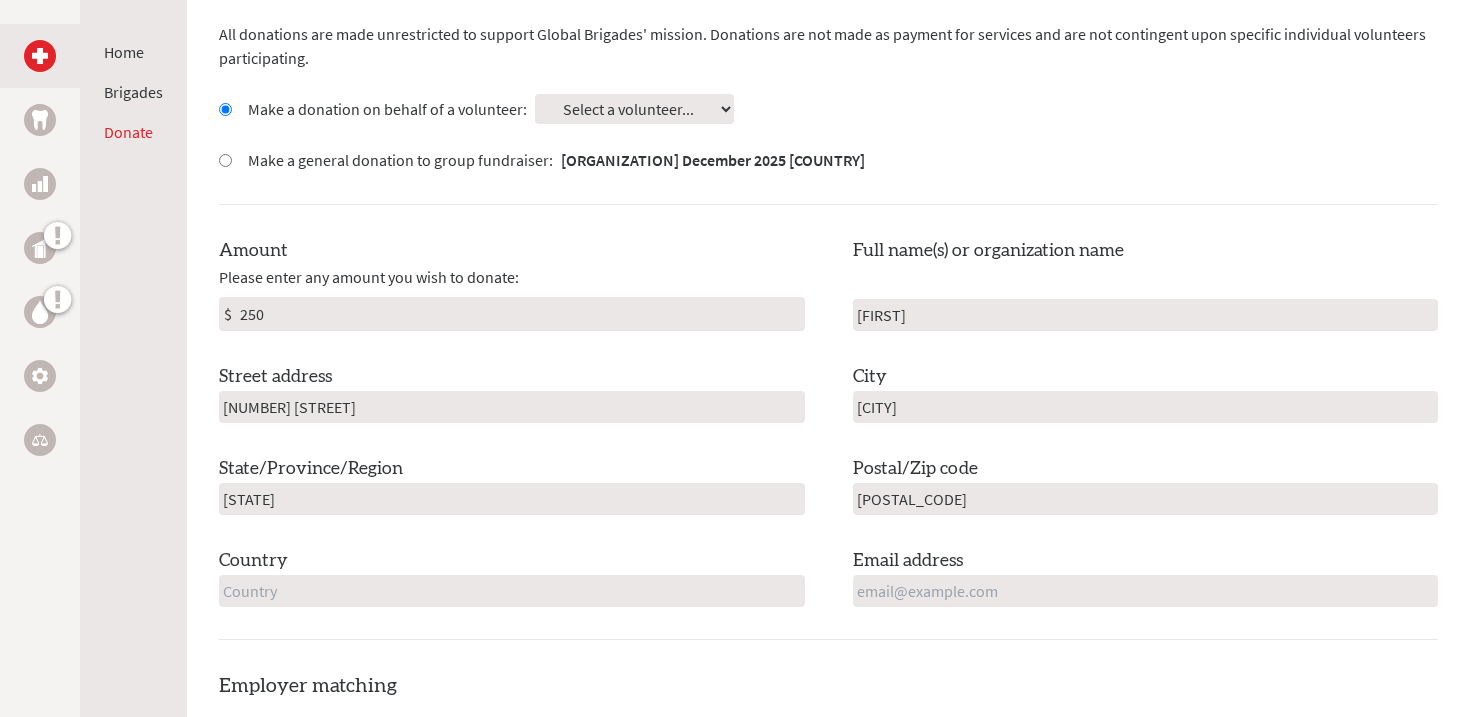 type on "United States" 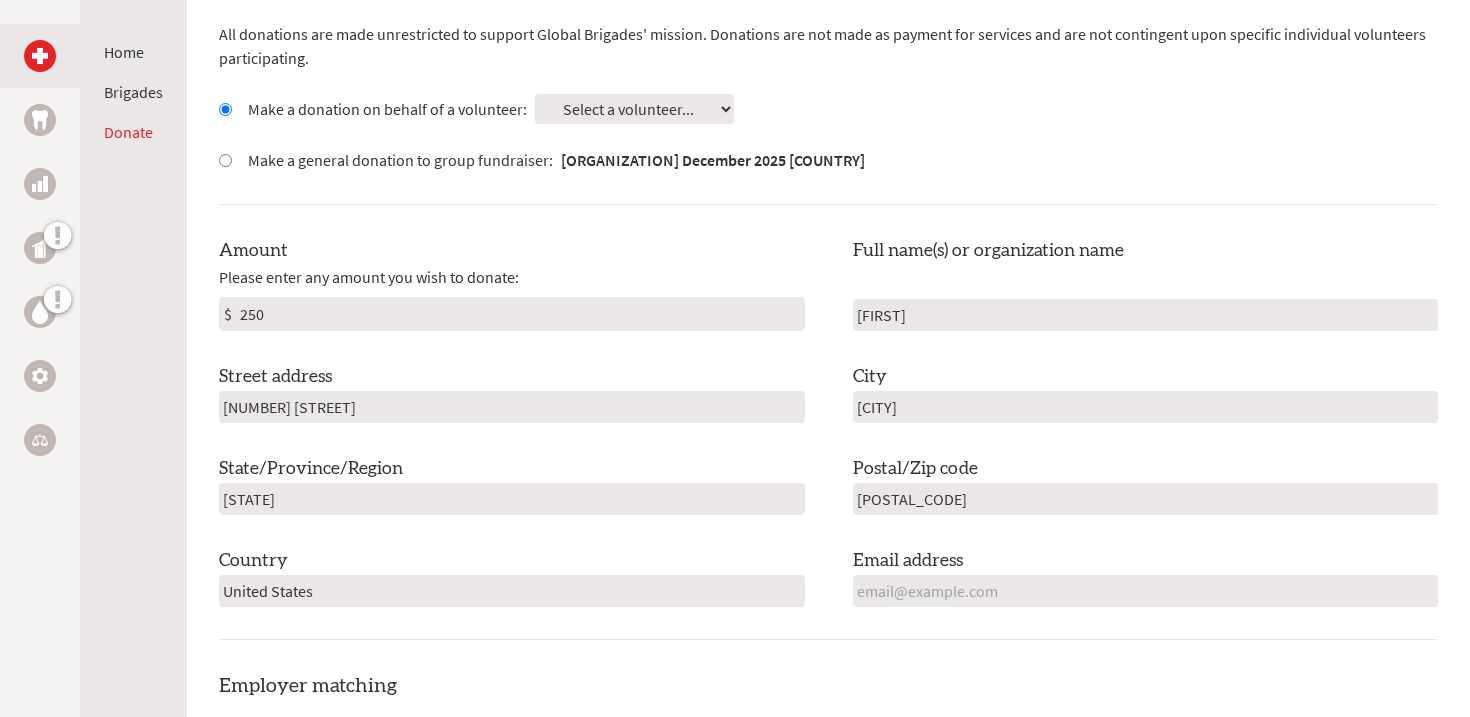type on "quinciemoran@yahoo.com" 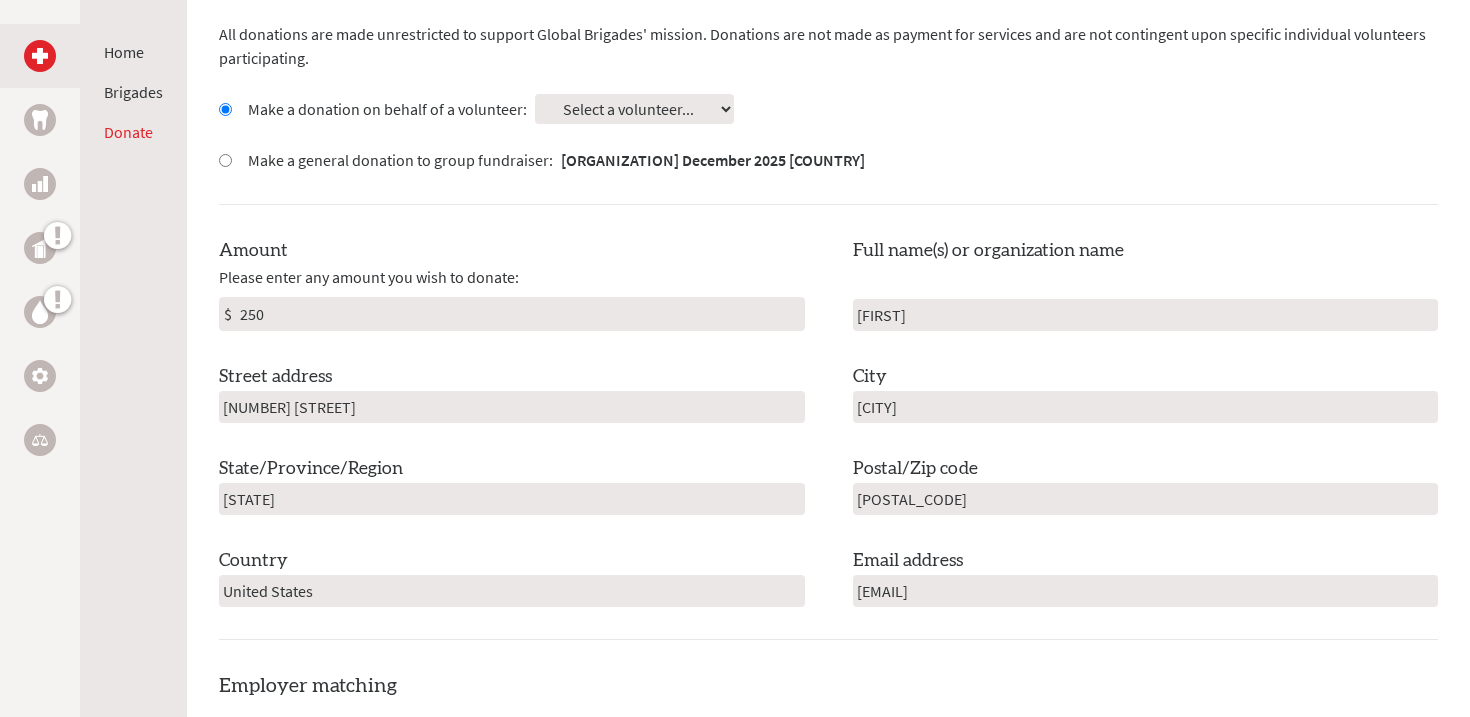 click on "State/Province/Region
TX" at bounding box center (512, 485) 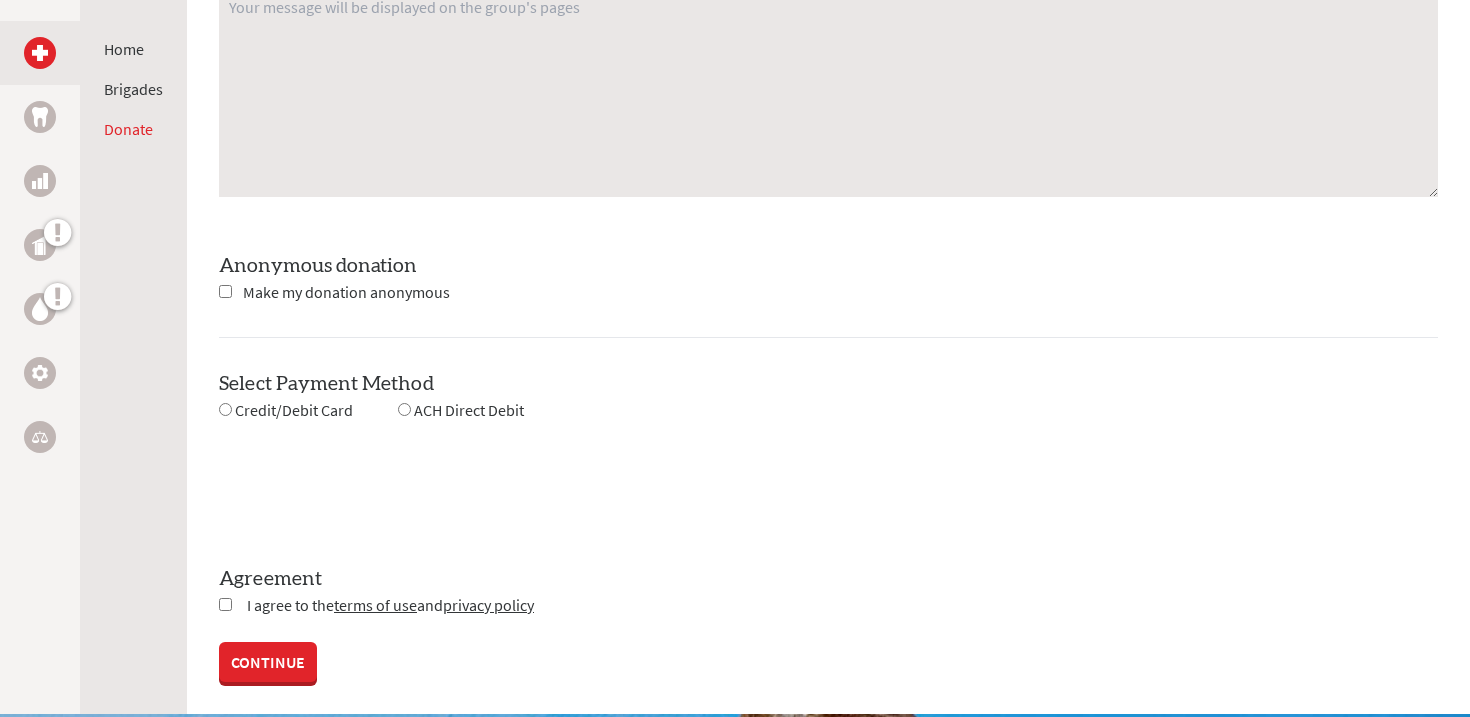 scroll, scrollTop: 1709, scrollLeft: 0, axis: vertical 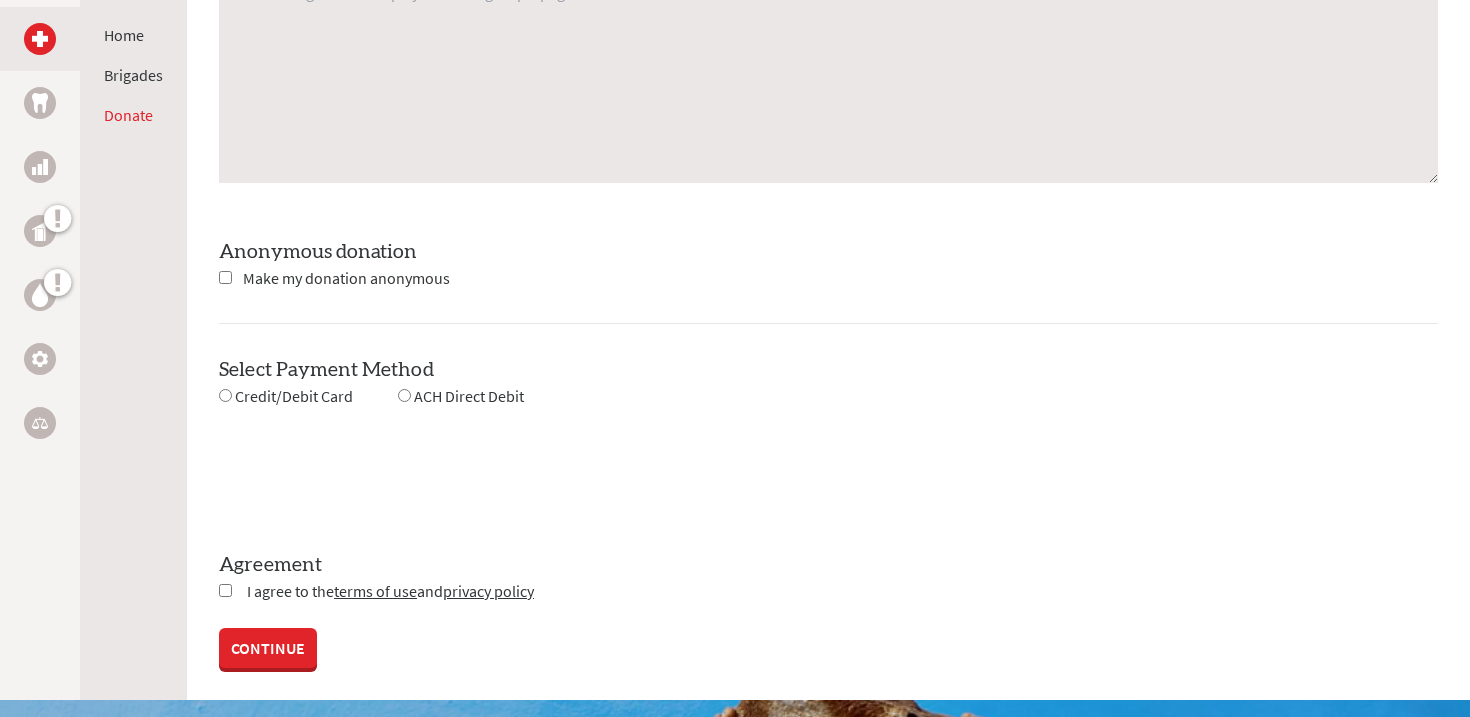 click at bounding box center [225, 395] 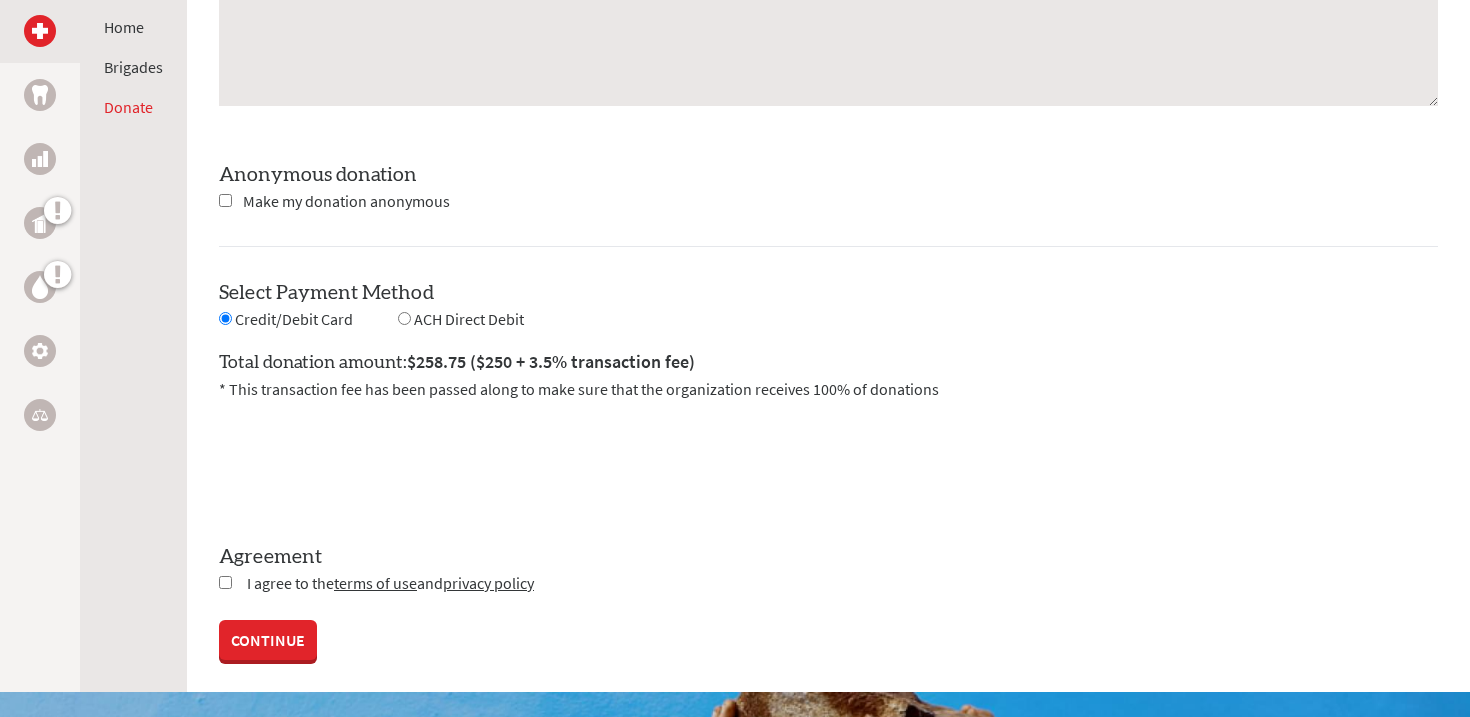 scroll, scrollTop: 1797, scrollLeft: 0, axis: vertical 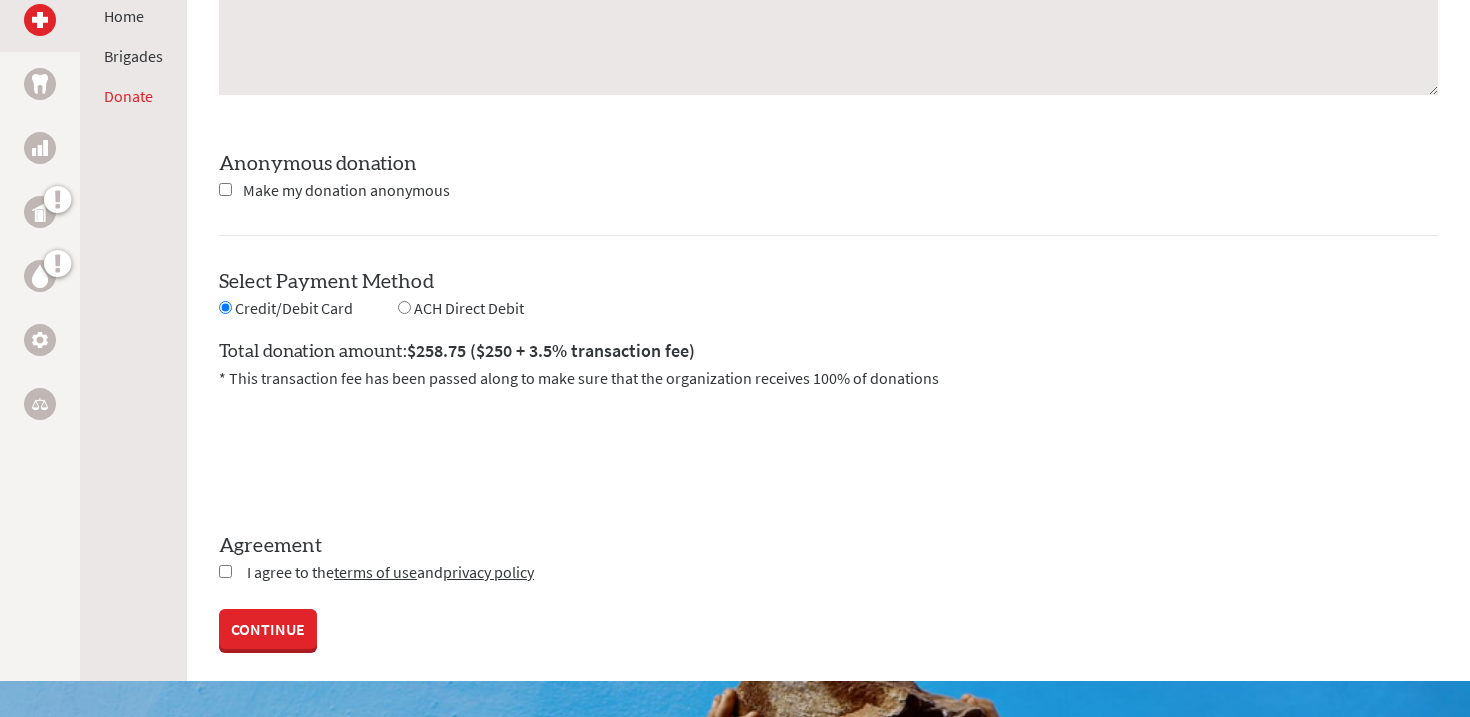 click at bounding box center (404, 307) 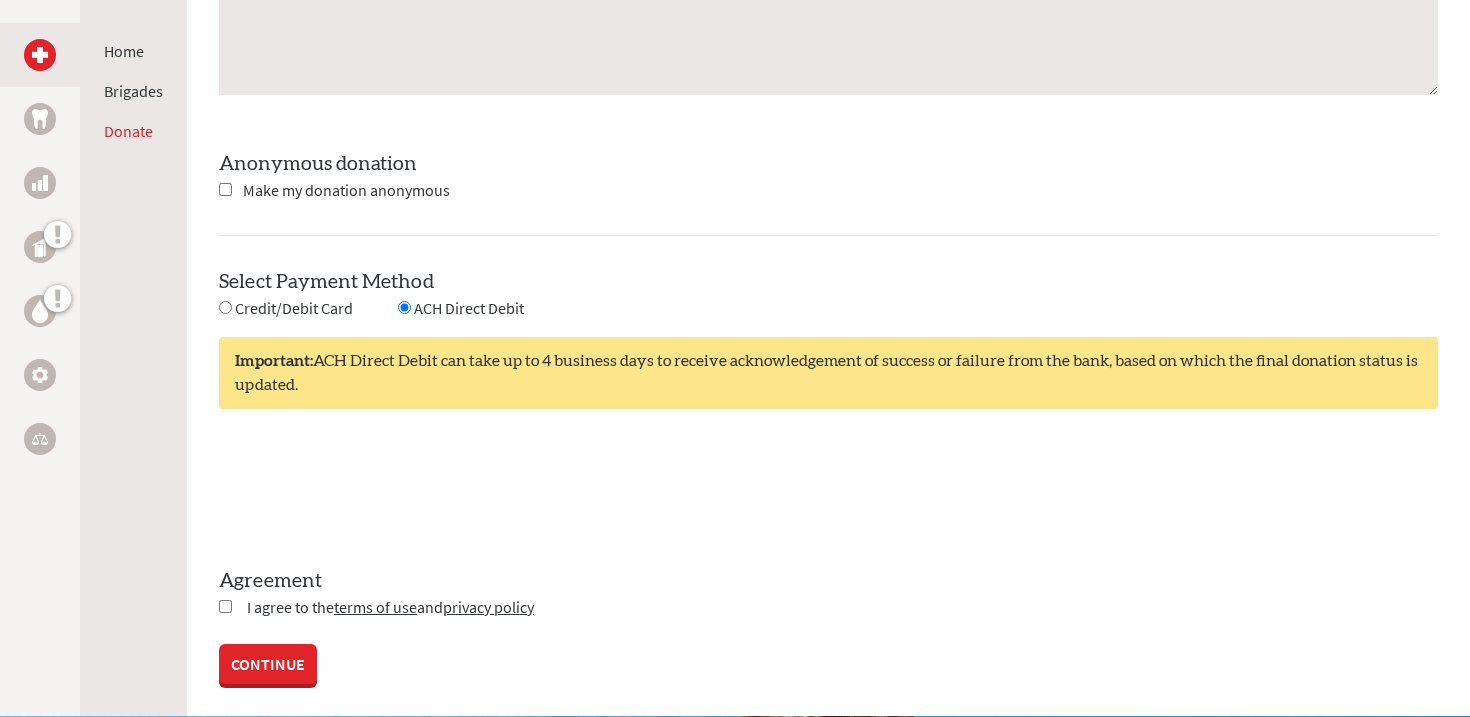 click at bounding box center [225, 307] 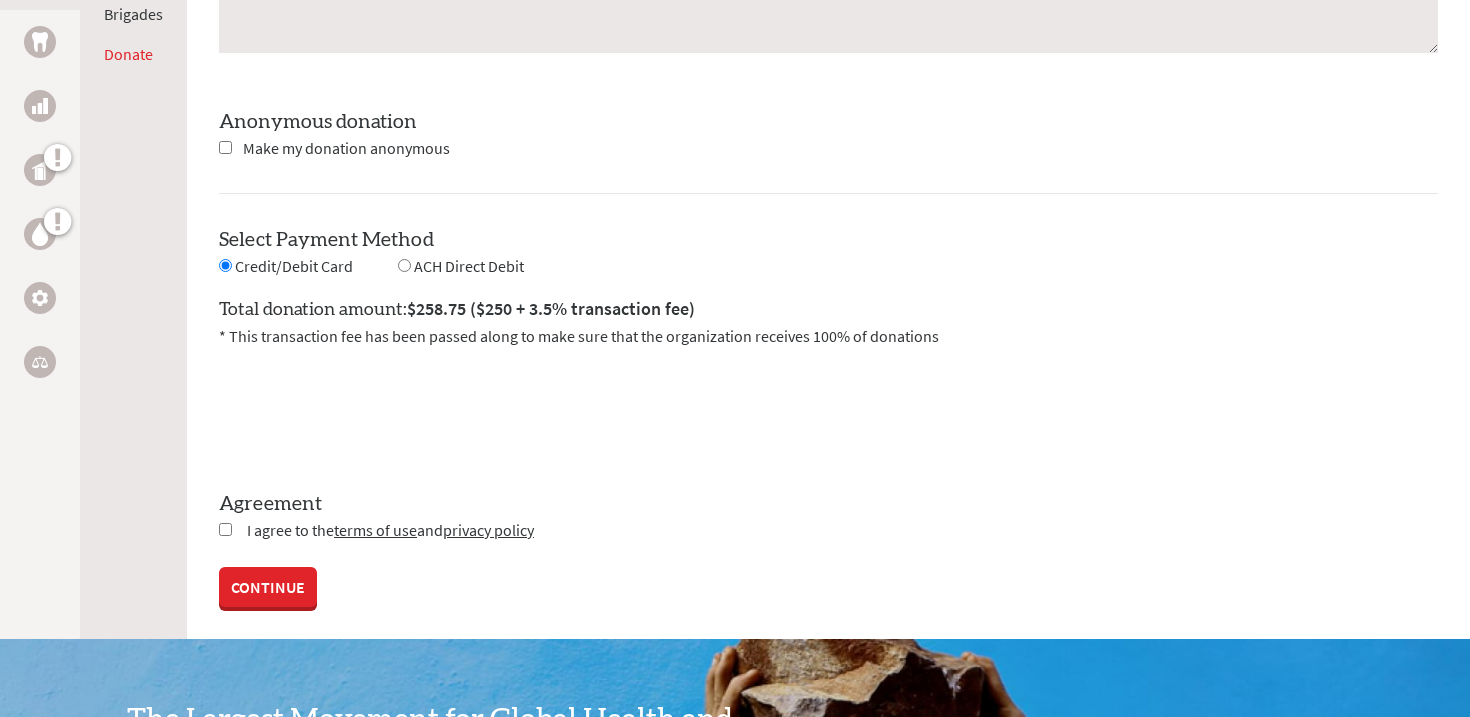 scroll, scrollTop: 1852, scrollLeft: 0, axis: vertical 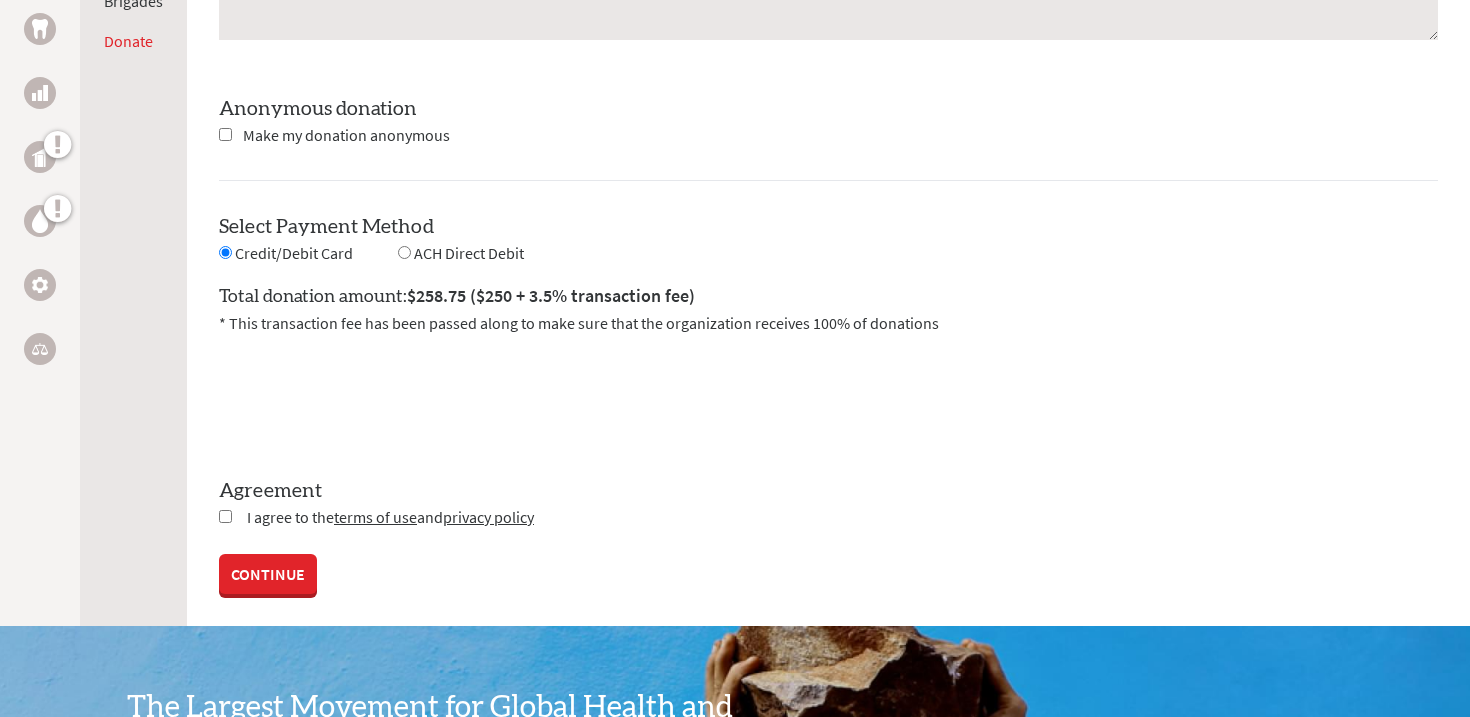 click at bounding box center [225, 516] 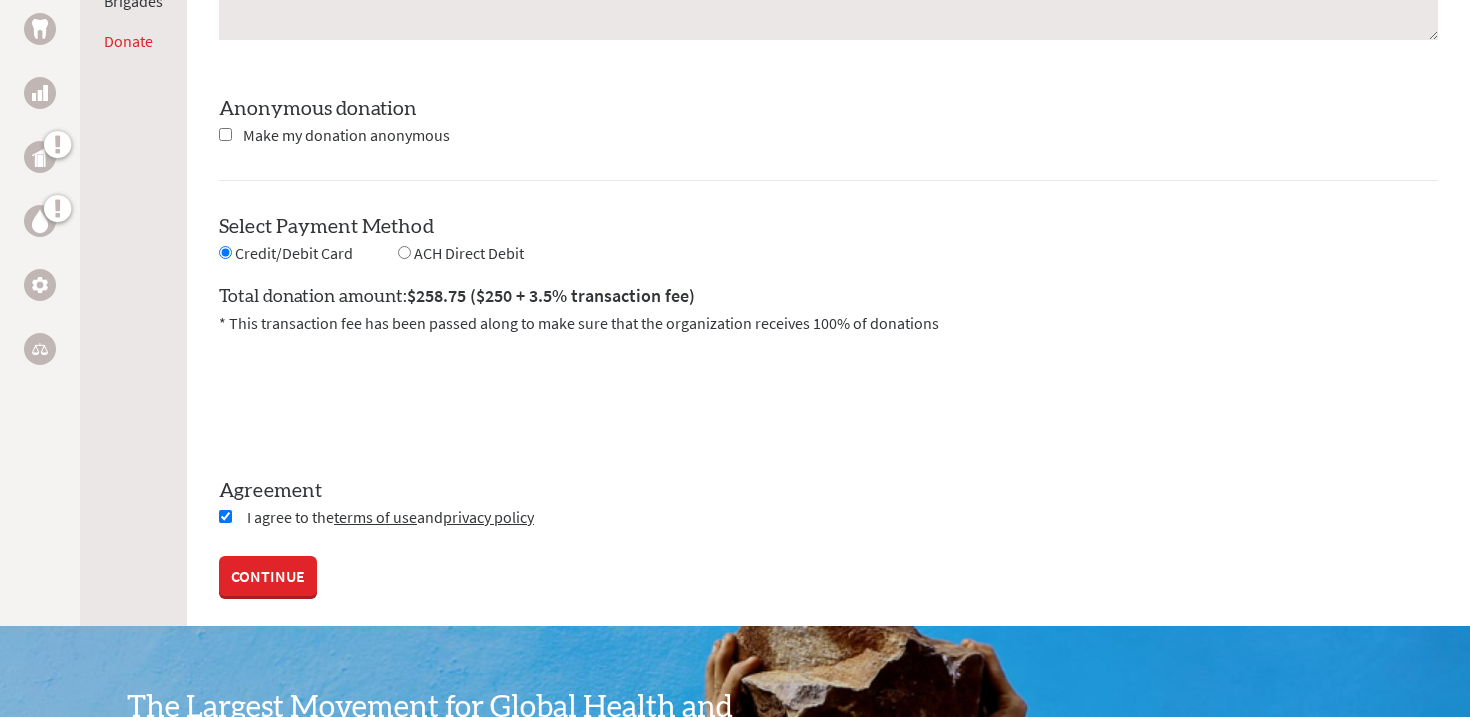click on "CONTINUE" at bounding box center (268, 576) 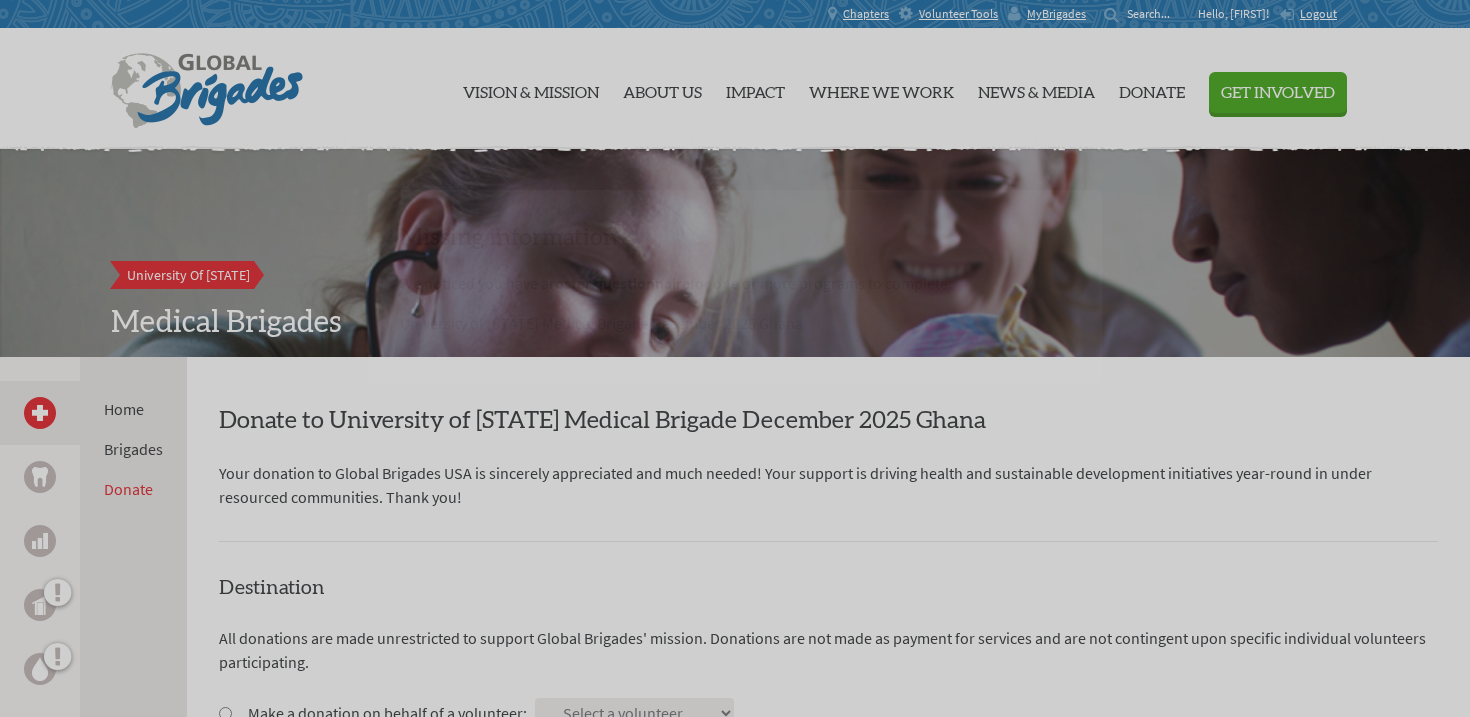 scroll, scrollTop: 0, scrollLeft: 0, axis: both 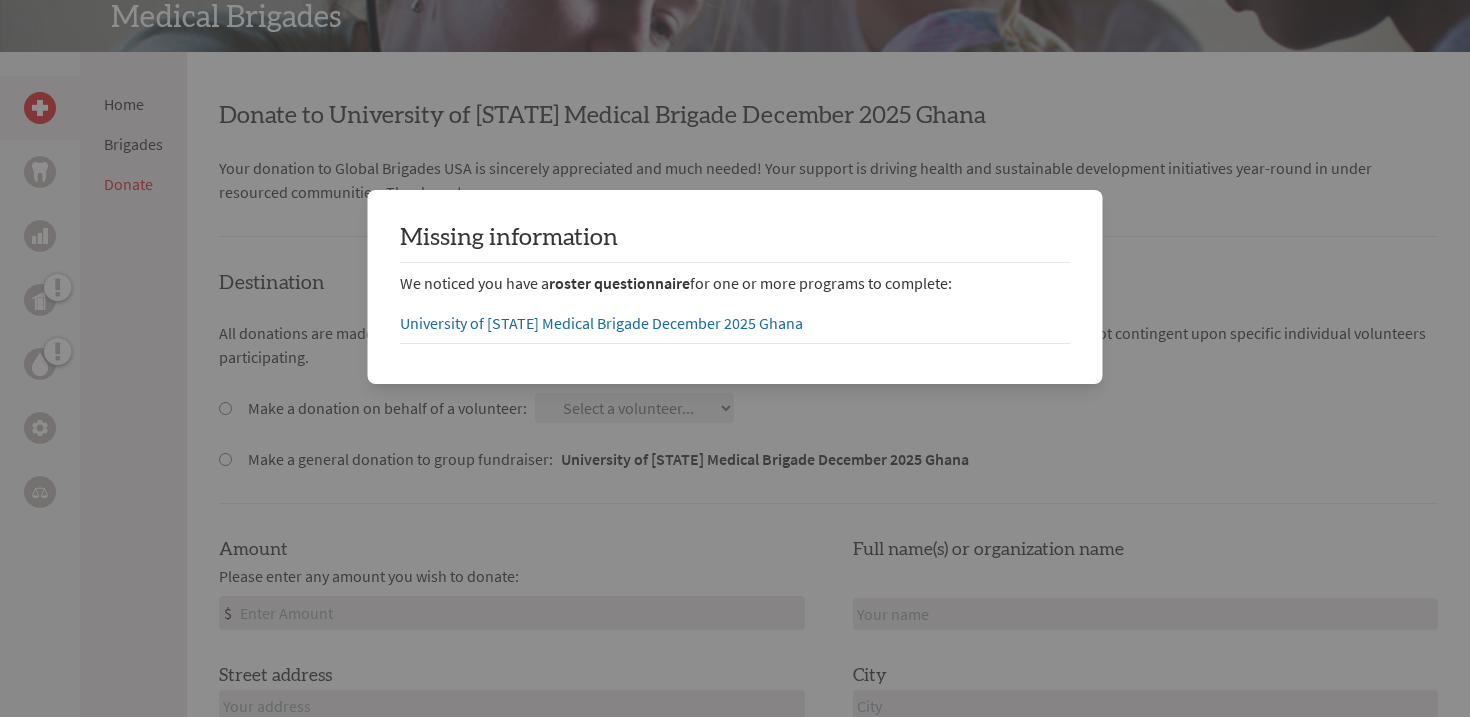 click at bounding box center (735, 1345) 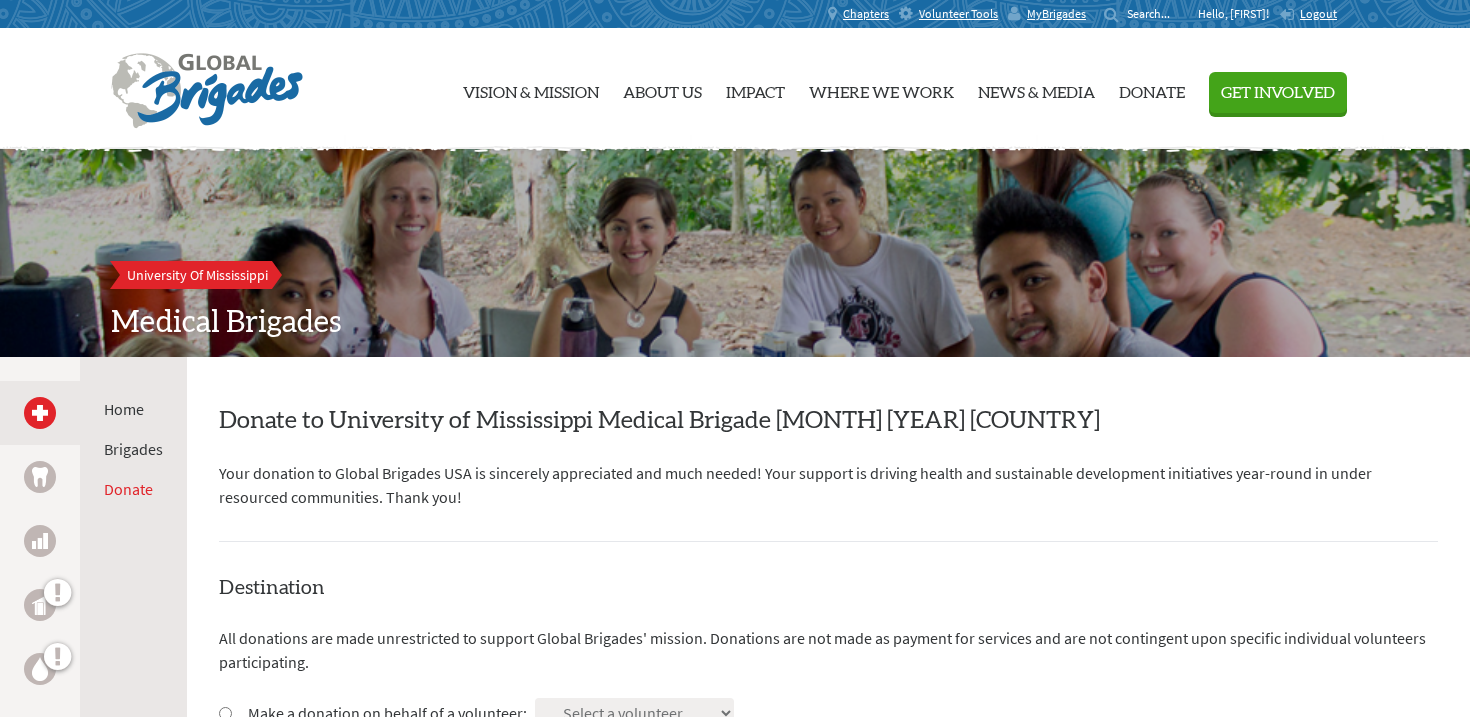 scroll, scrollTop: 0, scrollLeft: 0, axis: both 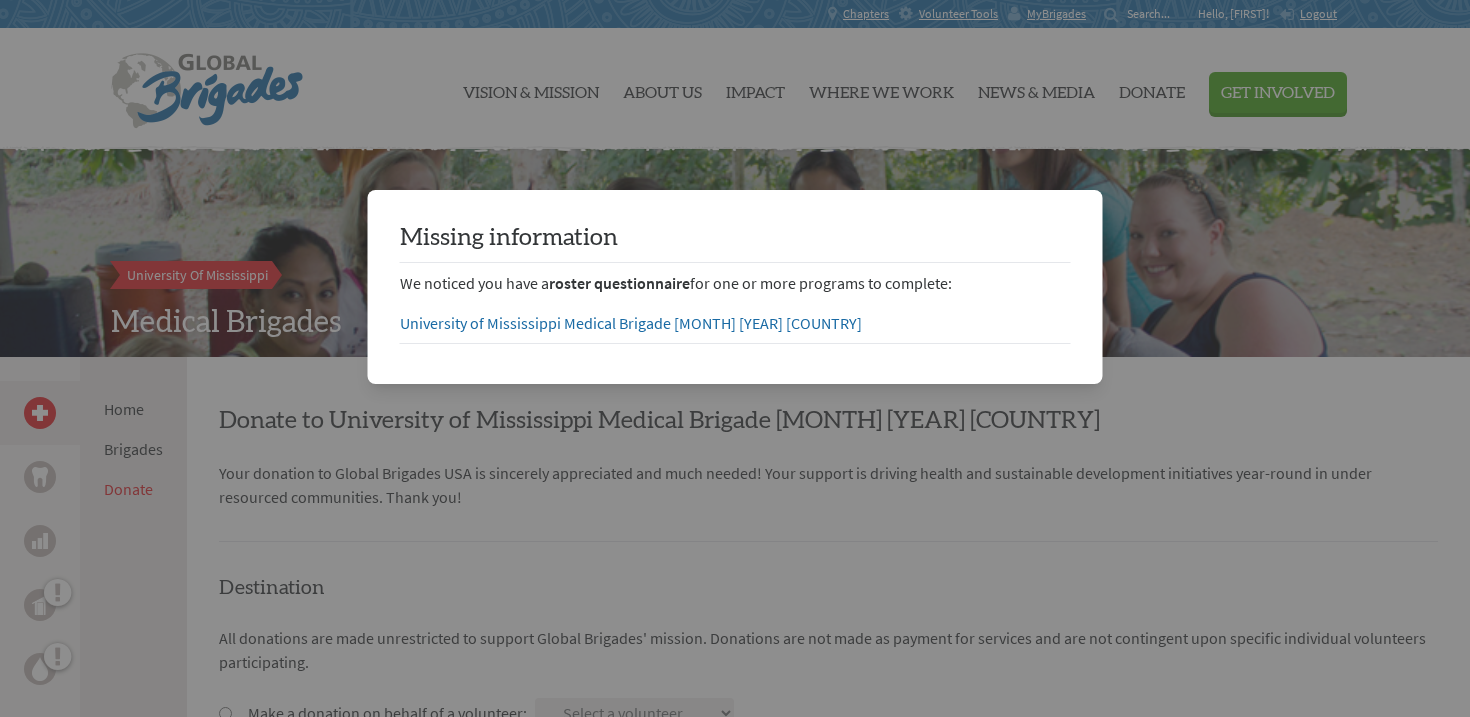 click at bounding box center [735, 1650] 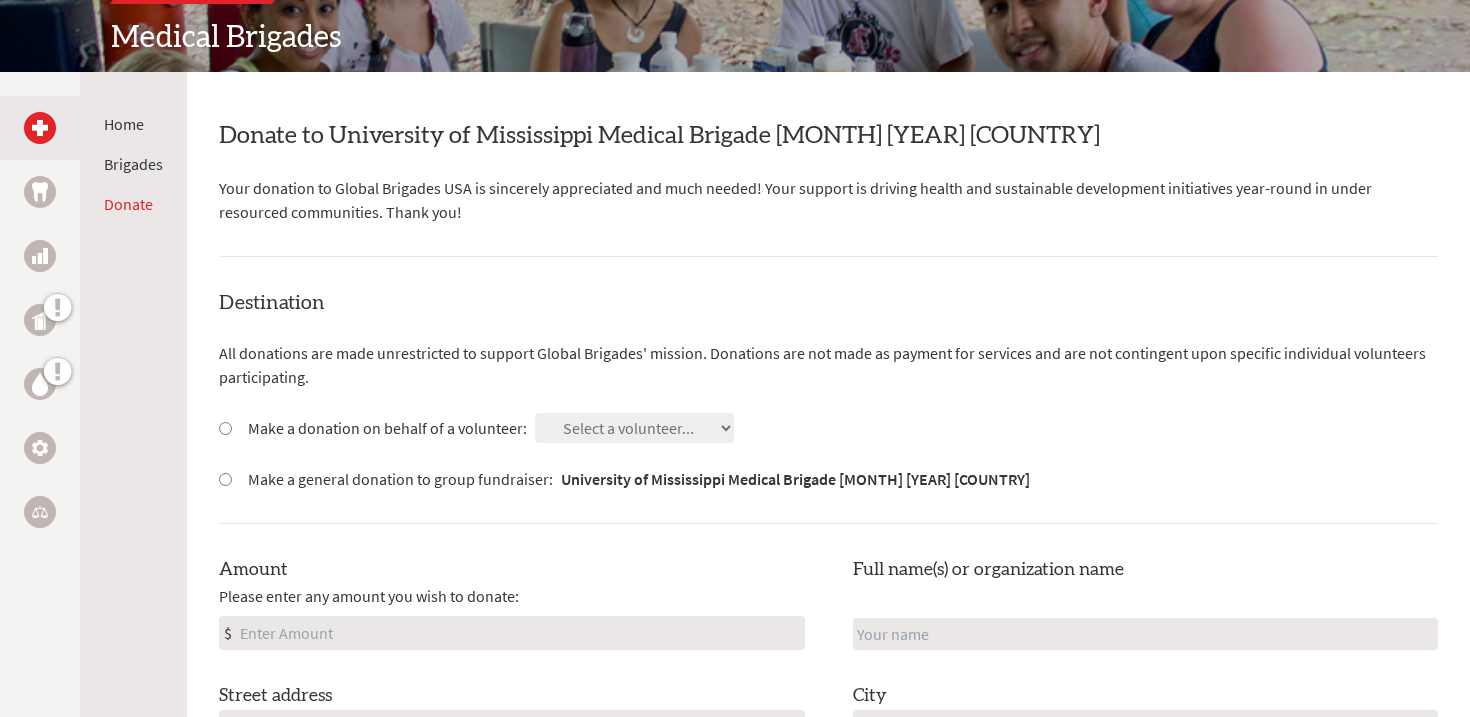 scroll, scrollTop: 297, scrollLeft: 0, axis: vertical 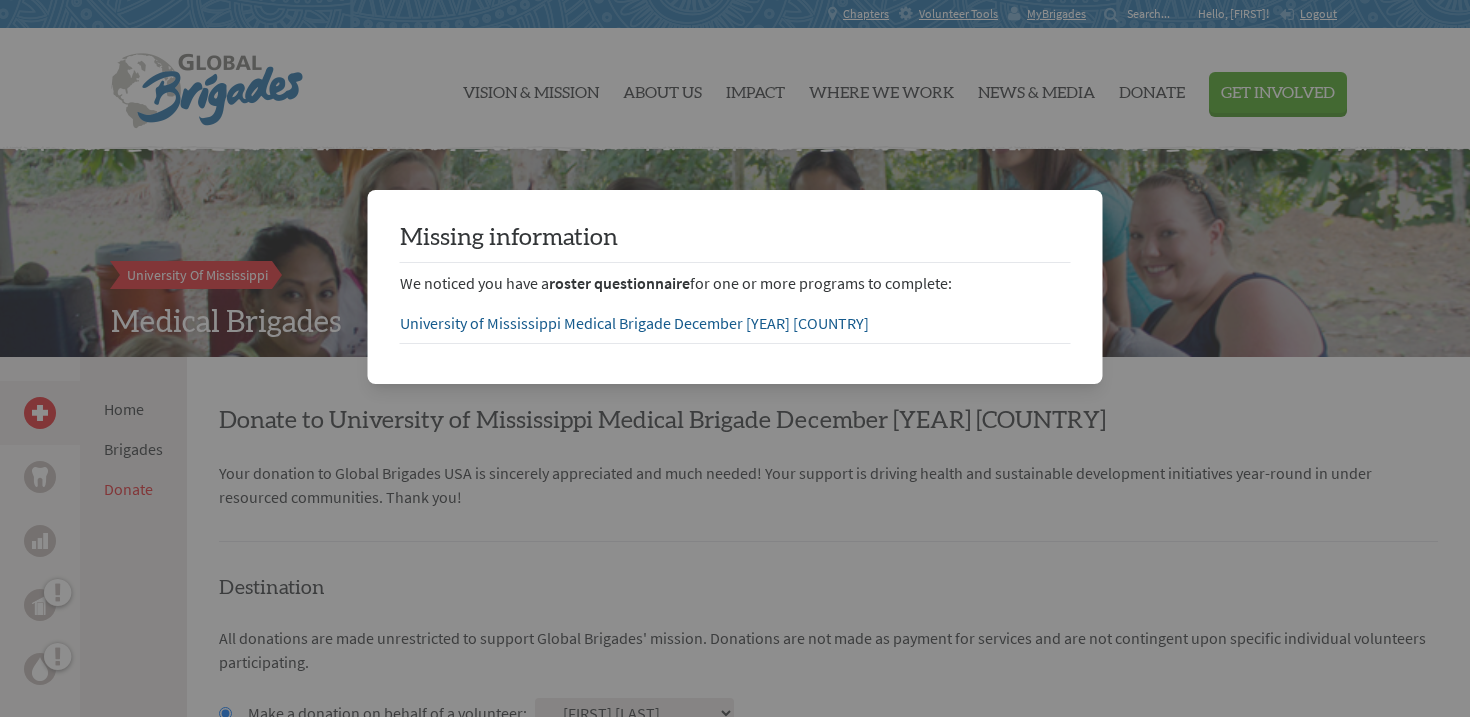 click on "University of Mississippi Medical Brigade December [YEAR] [COUNTRY]" at bounding box center (634, 323) 